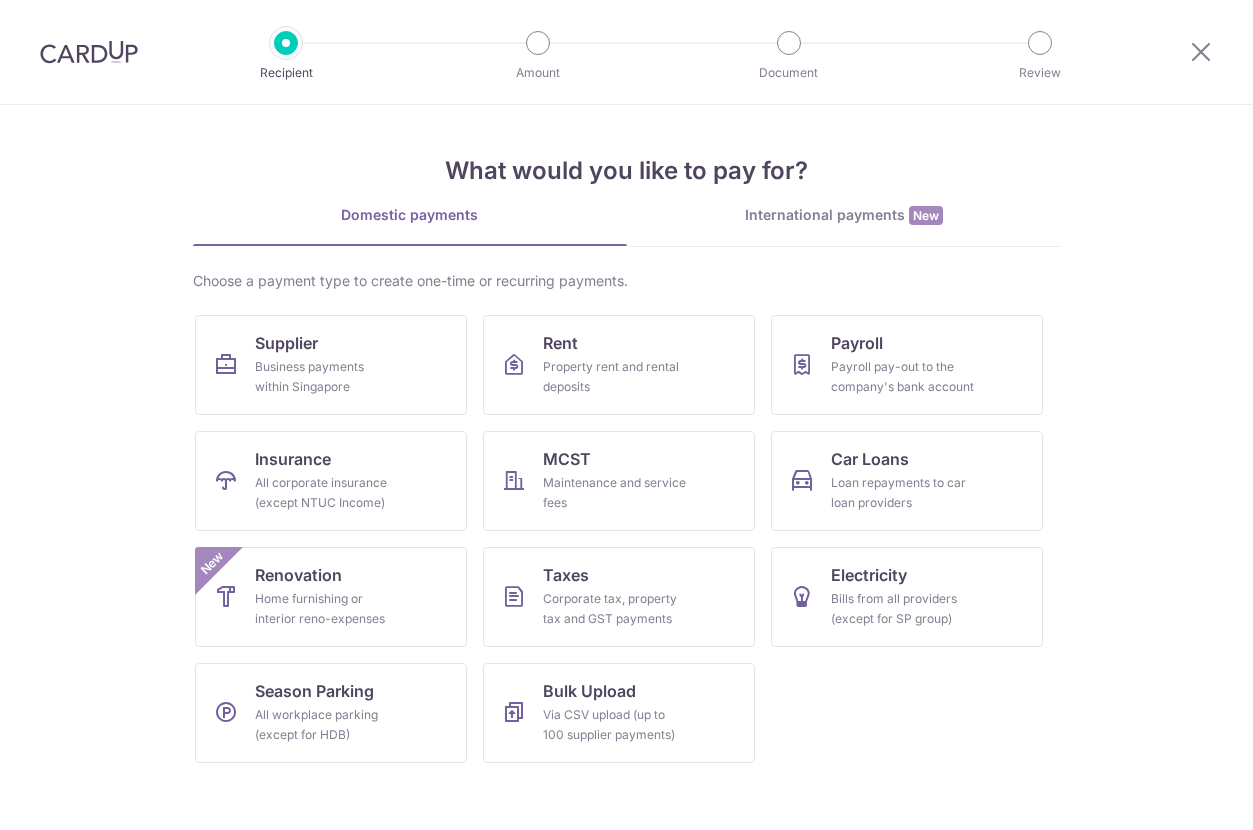 scroll, scrollTop: 0, scrollLeft: 0, axis: both 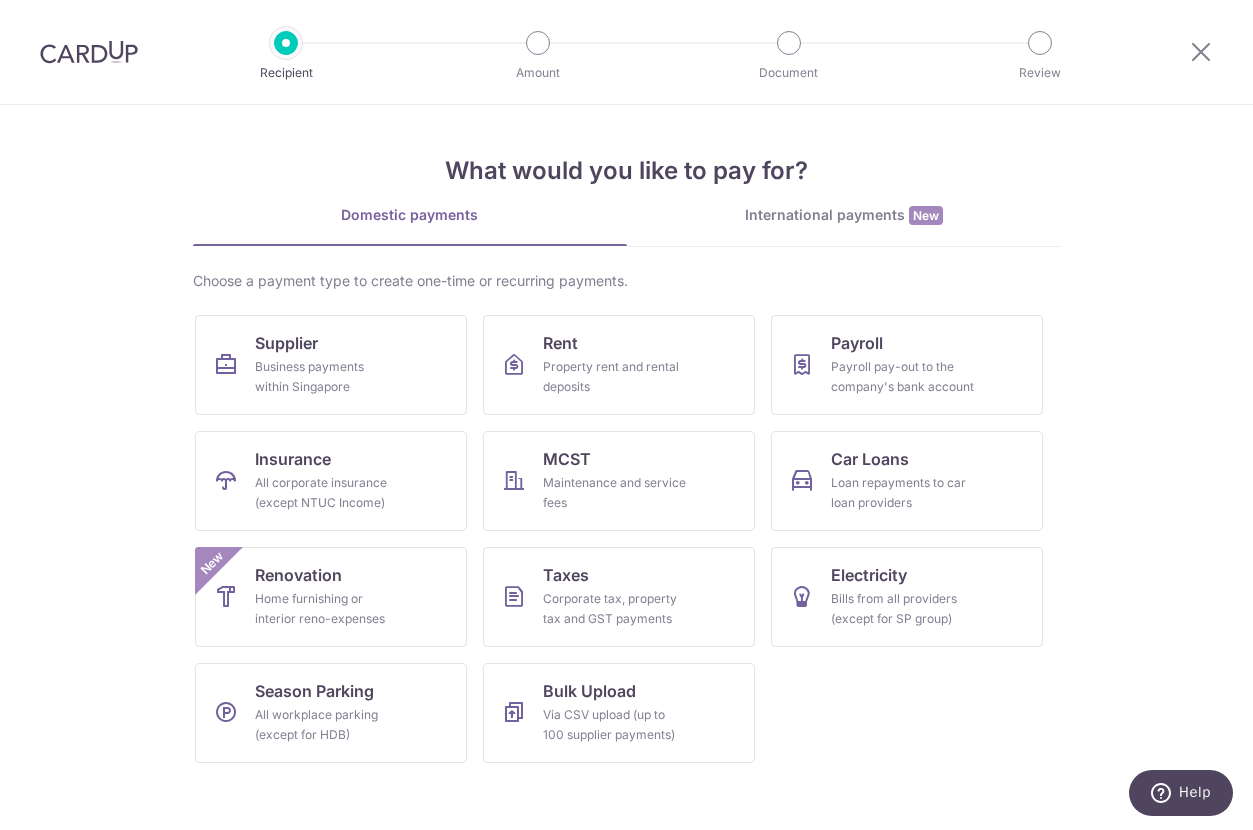 click on "What would you like to pay for?
Domestic payments
International payments
New
Choose a payment type to create one-time or recurring payments.
Supplier Business payments within Singapore
Rent Property rent and rental deposits
Payroll Payroll pay-out to the company's bank account
Insurance All corporate insurance (except NTUC Income)
MCST Maintenance and service fees
Car Loans Loan repayments to car loan providers
Renovation Home furnishing or interior reno-expenses New
Taxes Corporate tax, property tax and GST payments
Electricity Bills from all providers (except for SP group)
Season Parking All workplace parking (except for HDB)
Bulk Upload" at bounding box center (626, 467) 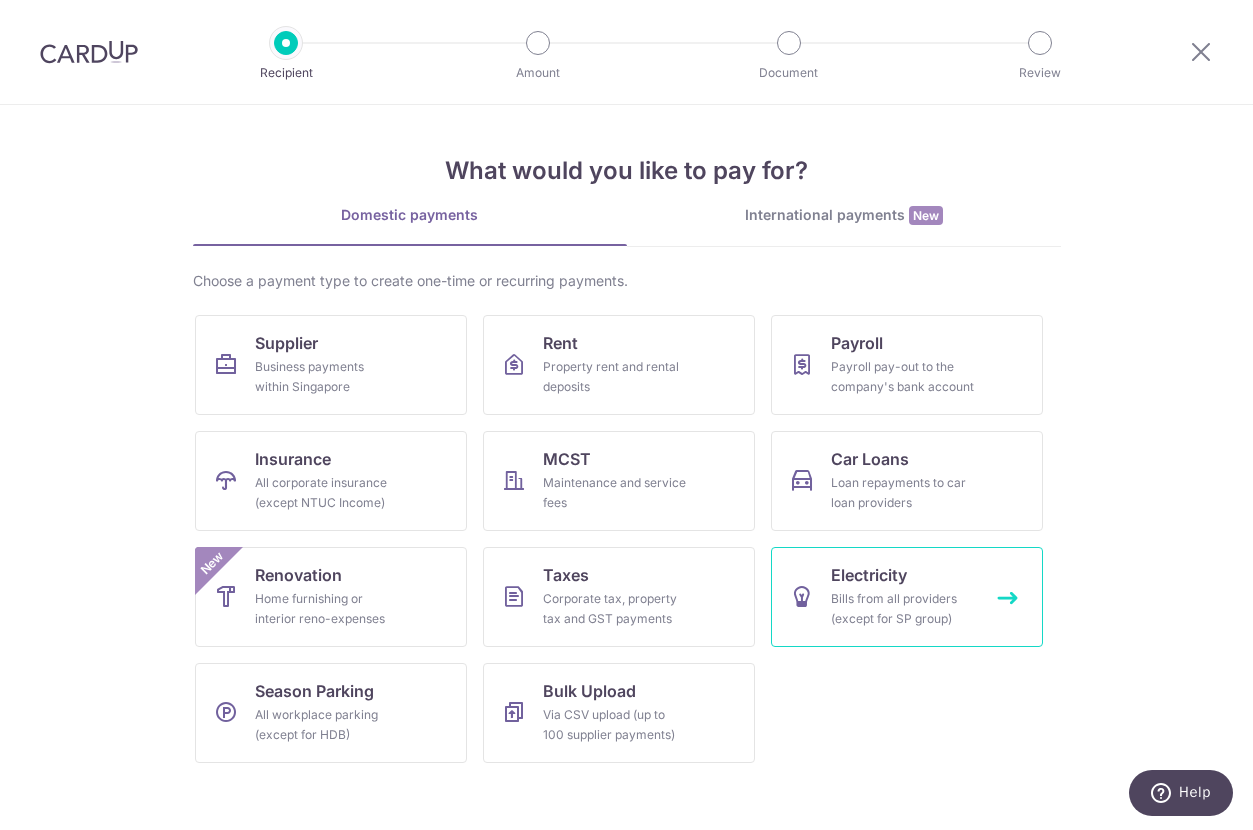 click on "Electricity Bills from all providers (except for SP group)" at bounding box center [907, 597] 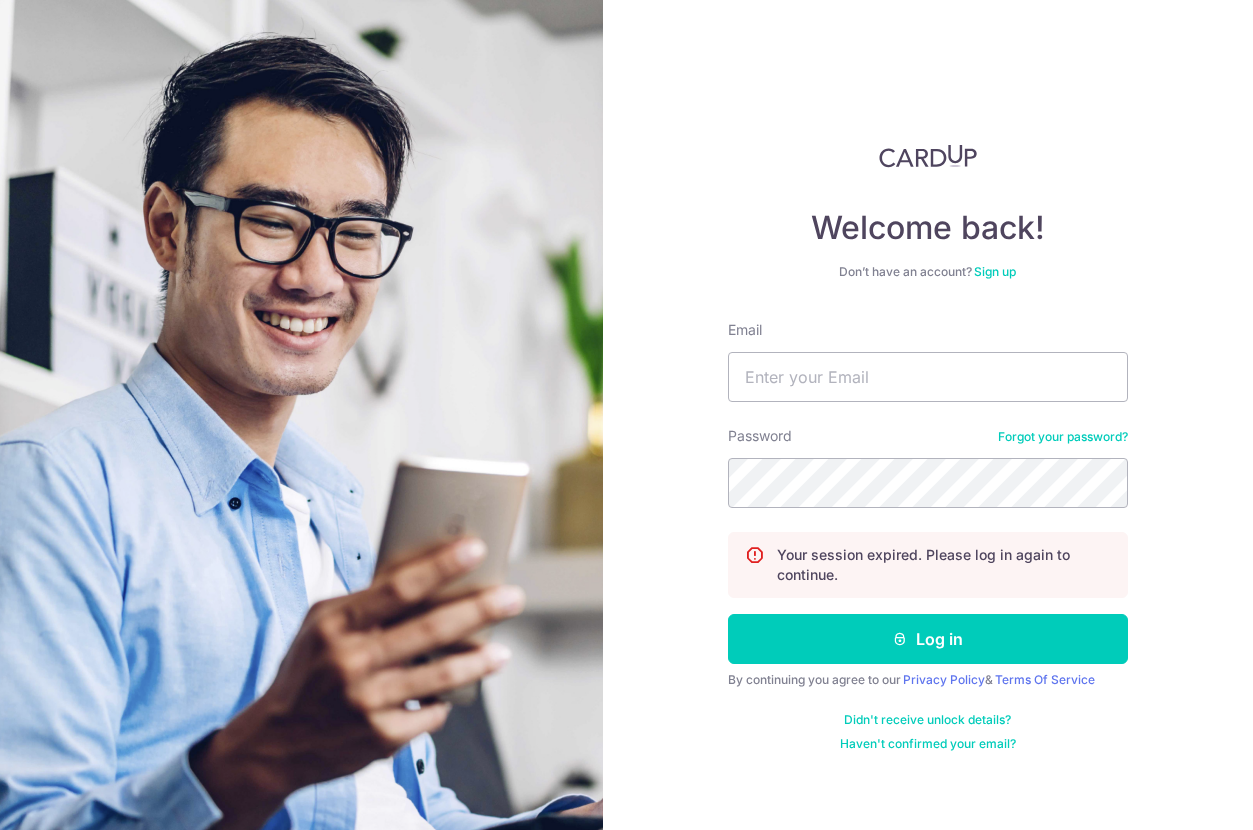 scroll, scrollTop: 0, scrollLeft: 0, axis: both 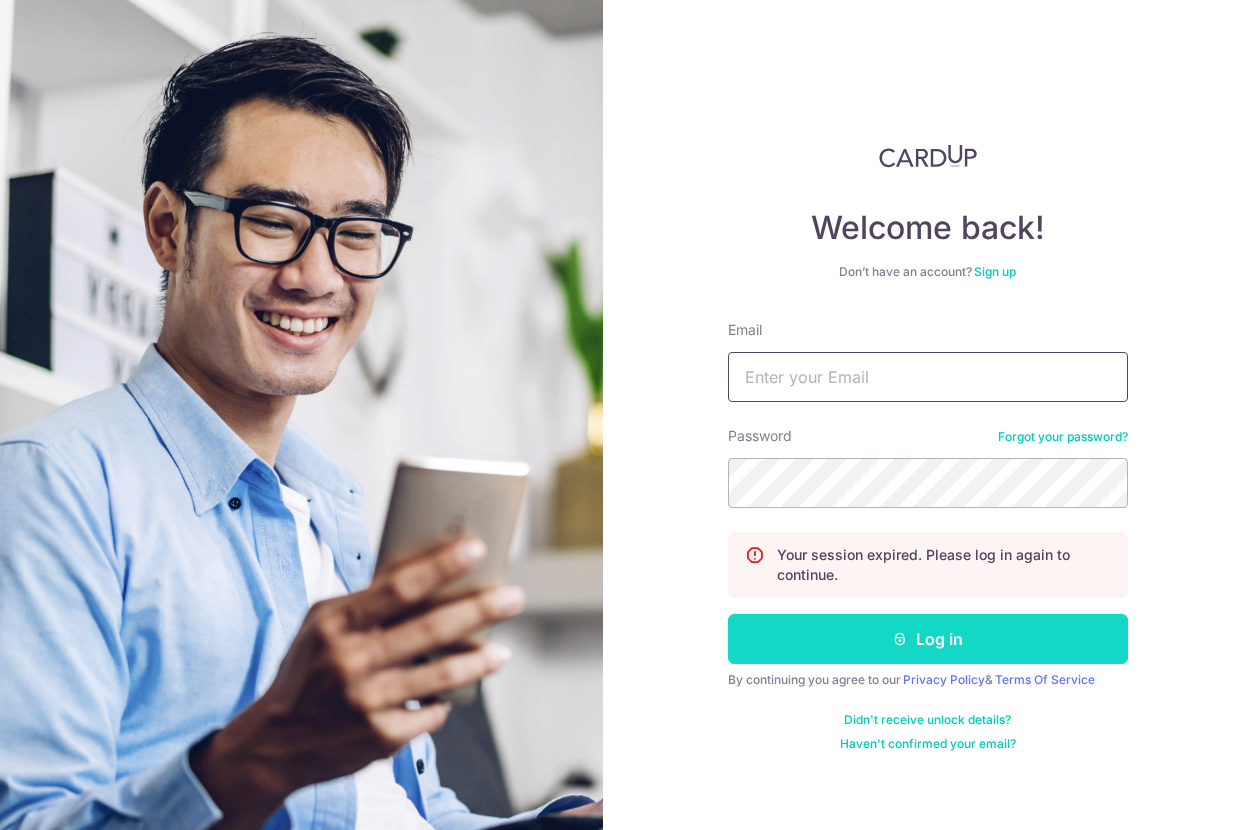 type on "[EMAIL]" 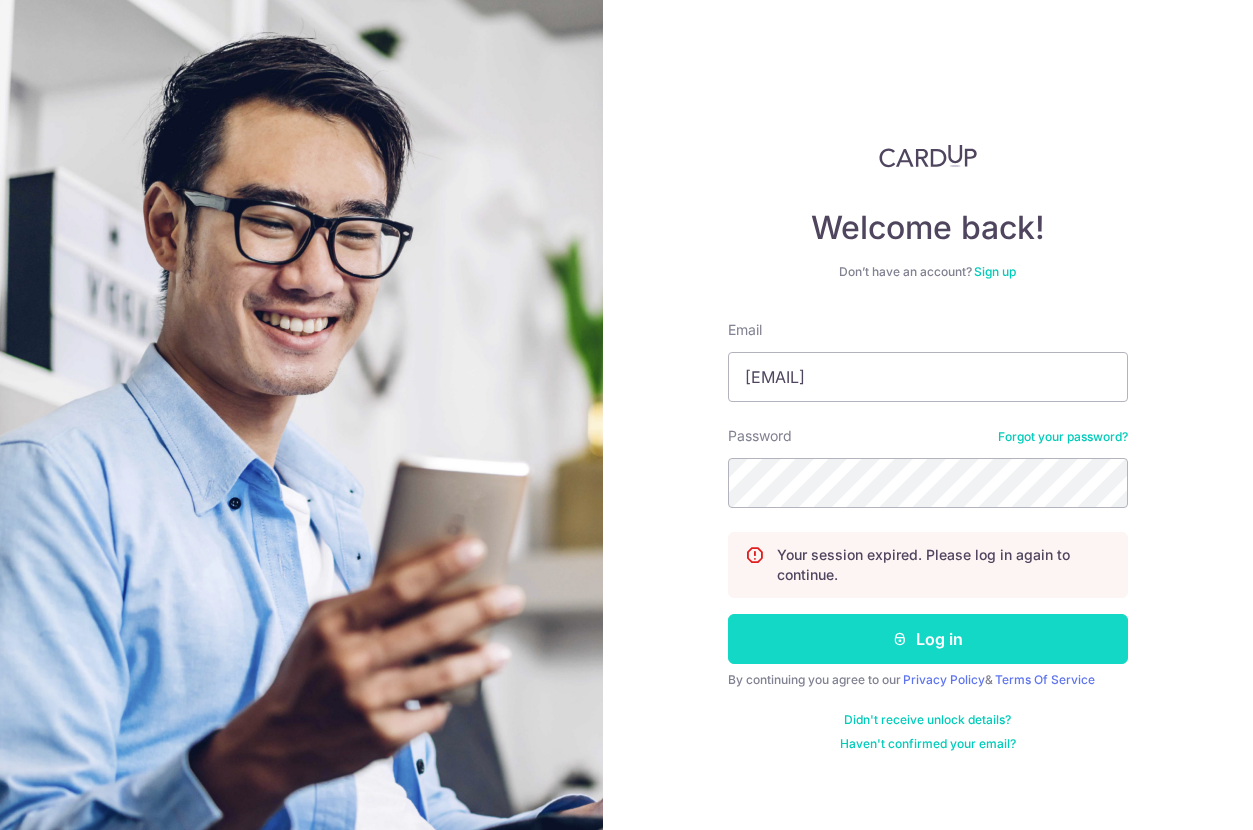 click on "Log in" at bounding box center [928, 639] 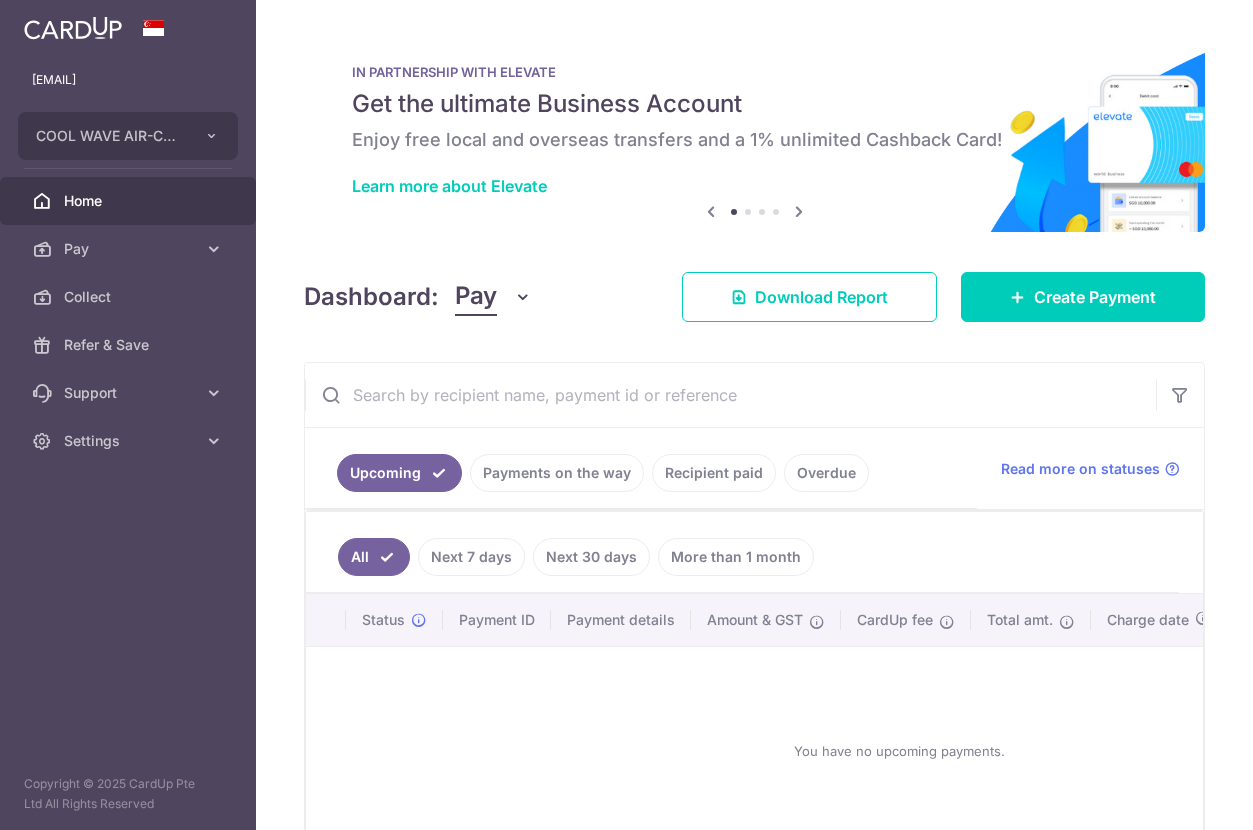 scroll, scrollTop: 0, scrollLeft: 0, axis: both 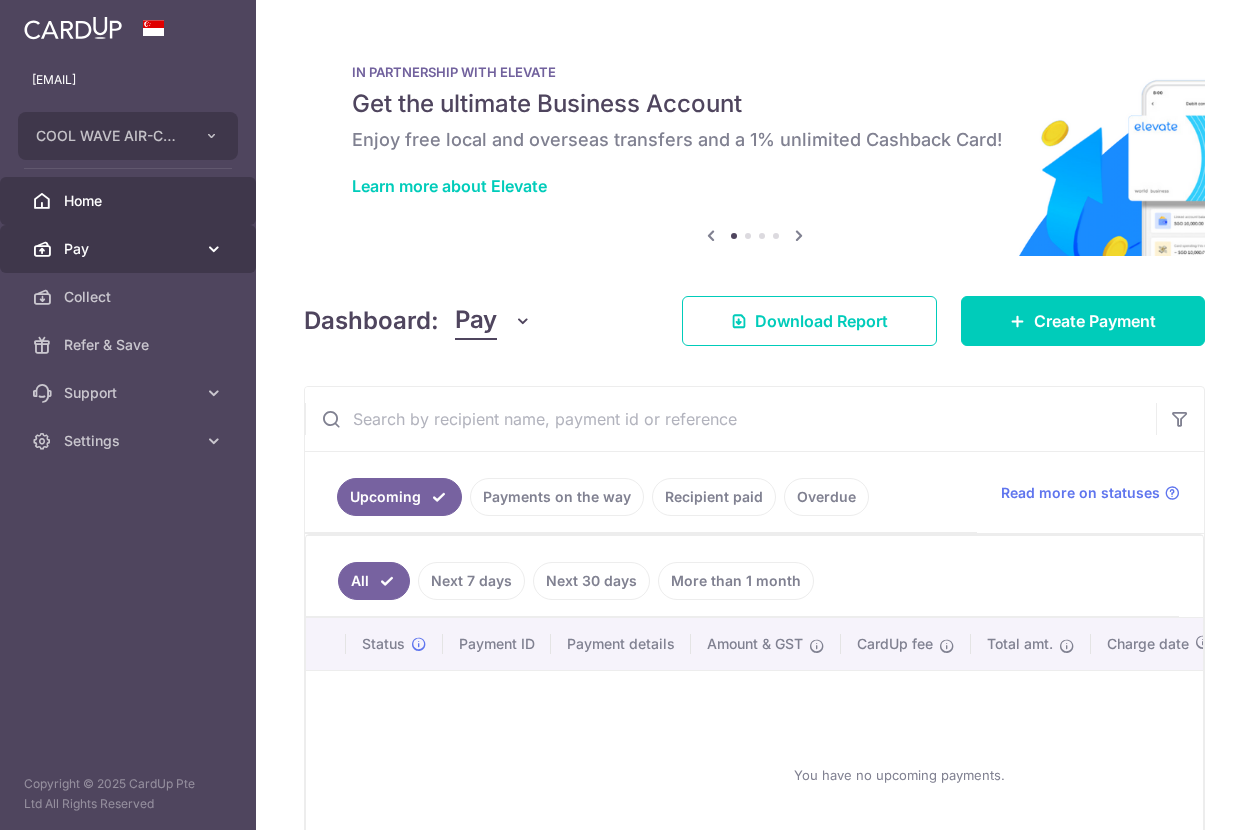 click on "Pay" at bounding box center (130, 249) 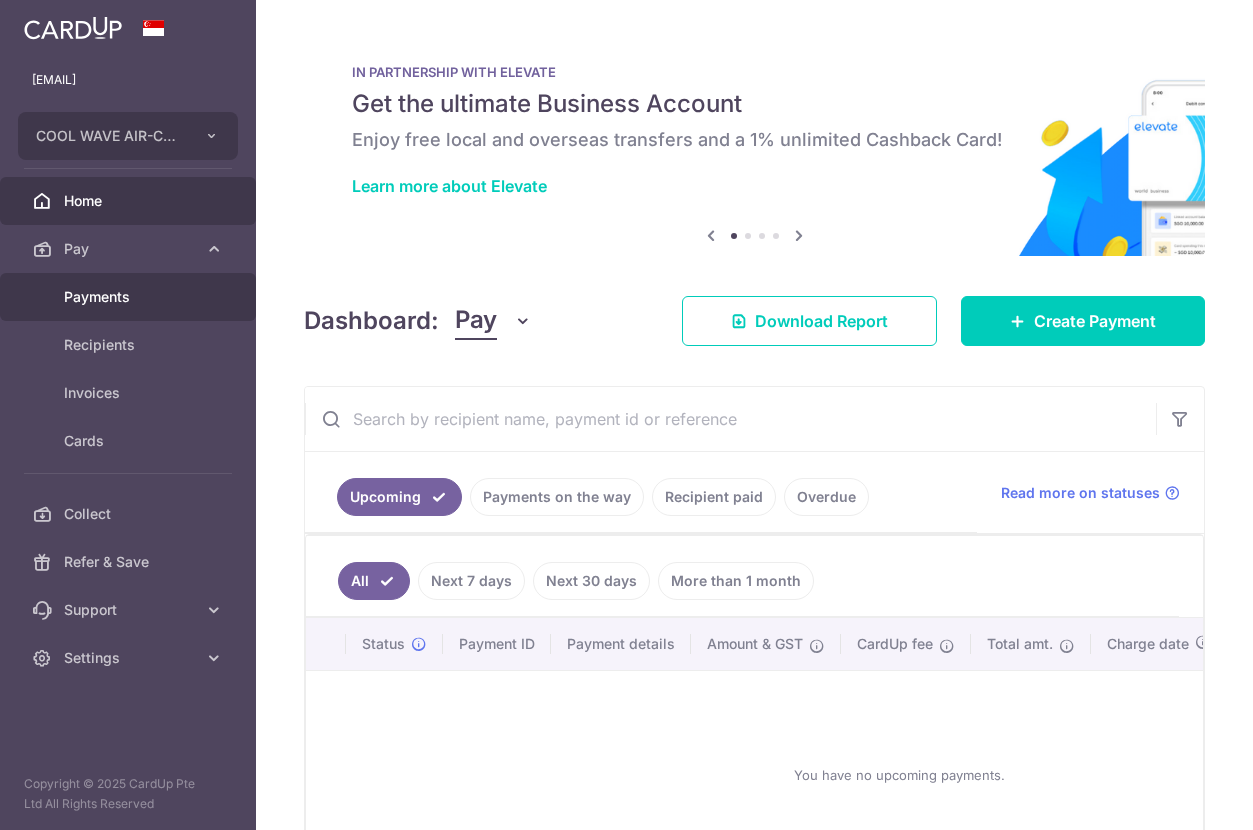 click on "Payments" at bounding box center [130, 297] 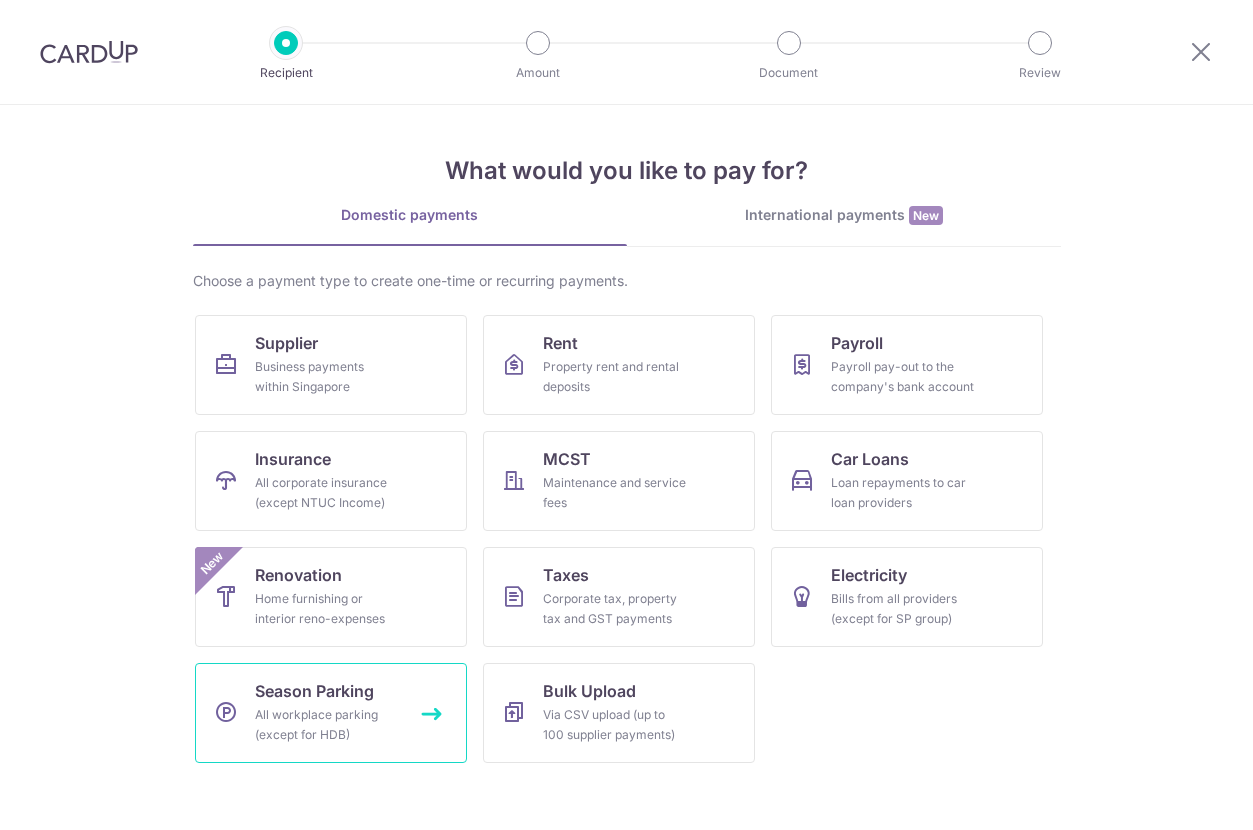 scroll, scrollTop: 0, scrollLeft: 0, axis: both 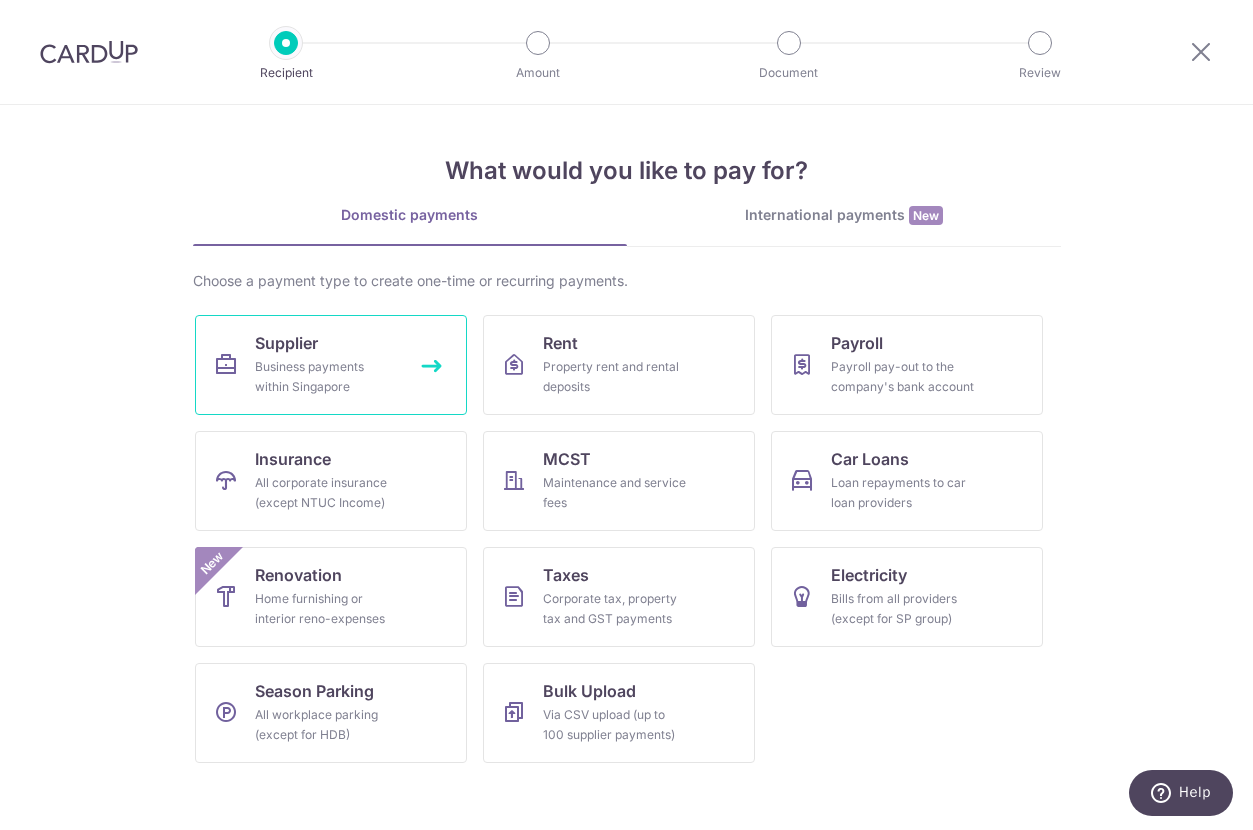 click on "Business payments within Singapore" at bounding box center (327, 377) 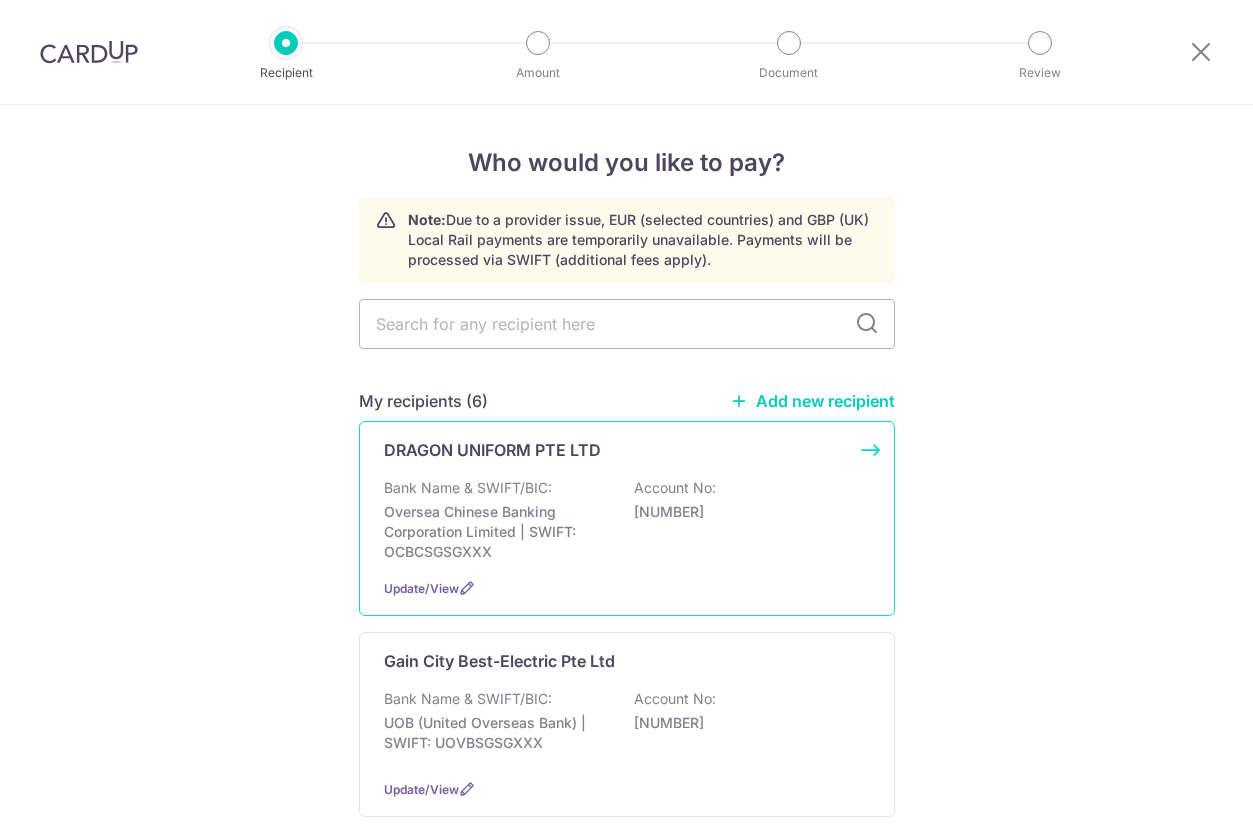 scroll, scrollTop: 0, scrollLeft: 0, axis: both 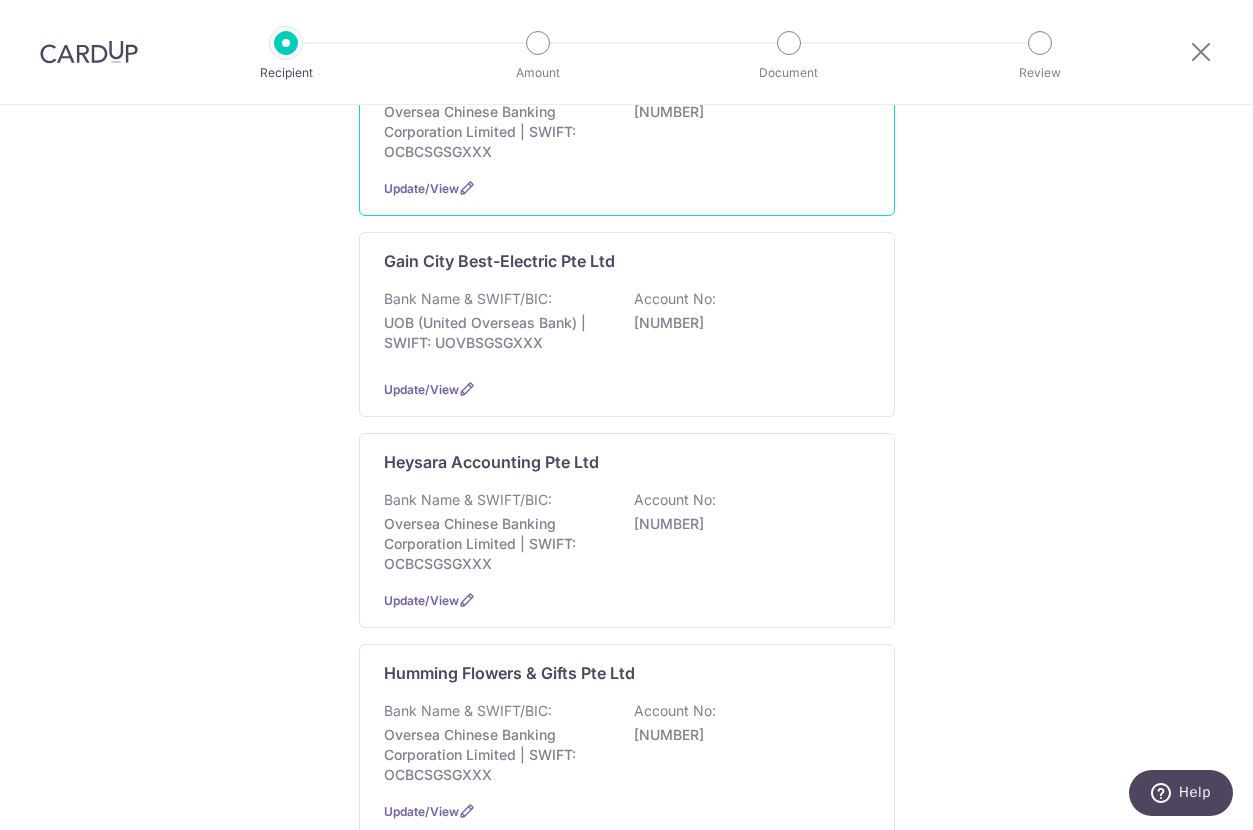 click on "DRAGON UNIFORM PTE LTD
Bank Name & SWIFT/BIC:
Oversea Chinese Banking Corporation Limited | SWIFT: OCBCSGSGXXX
Account No:
712212026001
Update/View" at bounding box center (627, 118) 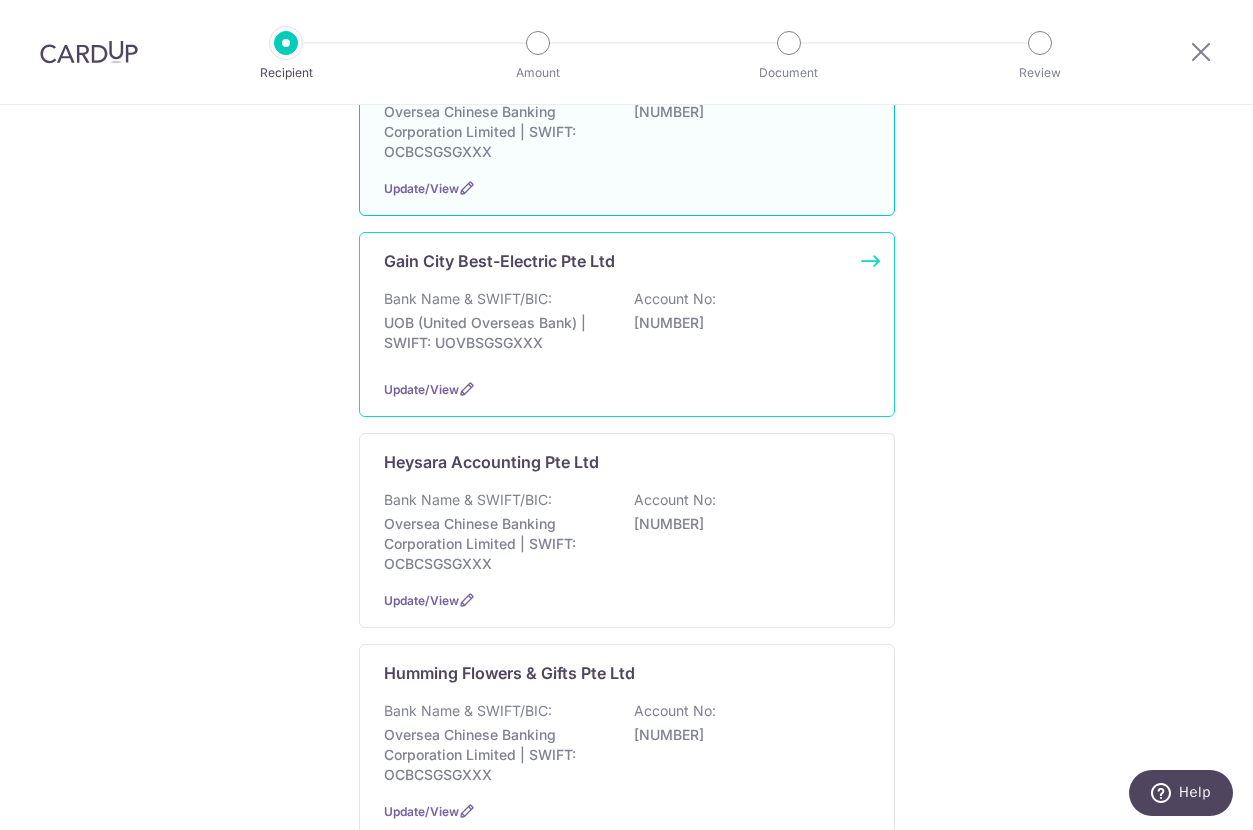 click on "Gain City Best-Electric Pte Ltd" at bounding box center (499, 261) 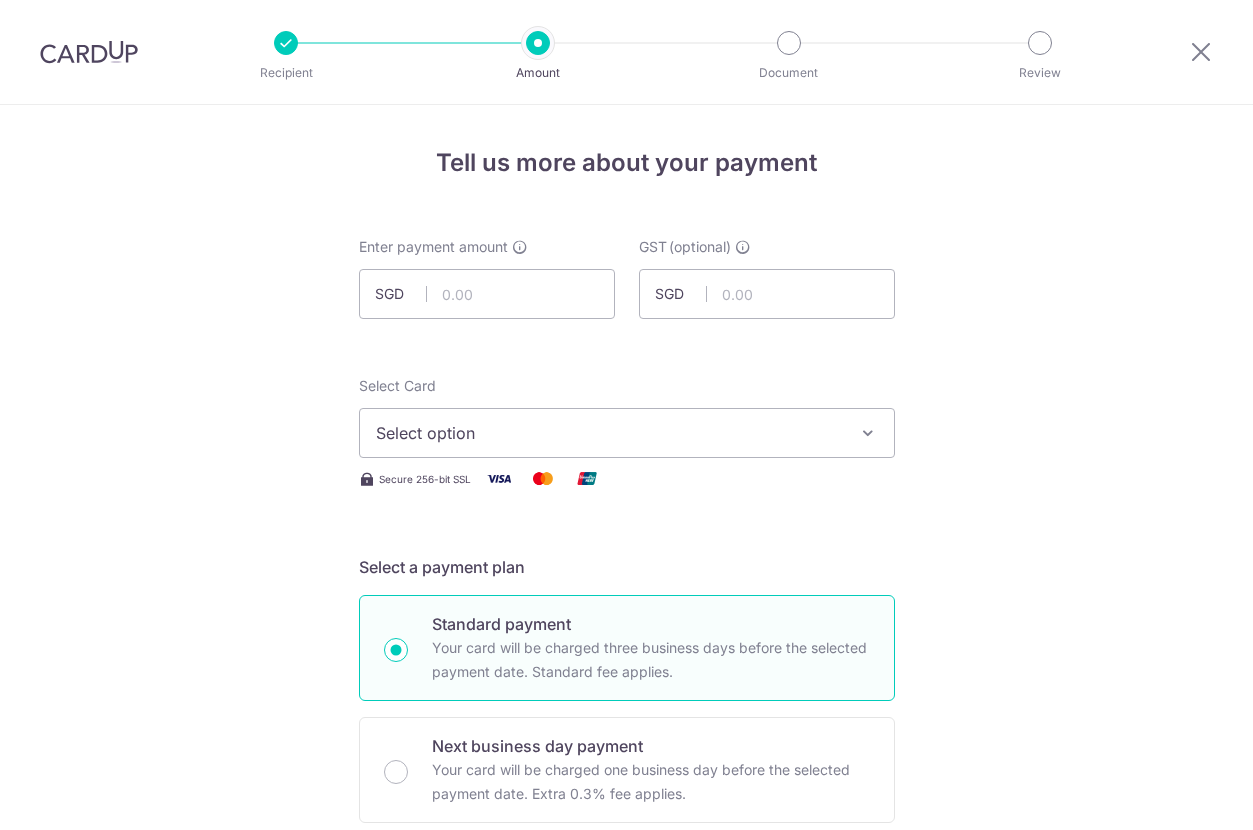 scroll, scrollTop: 0, scrollLeft: 0, axis: both 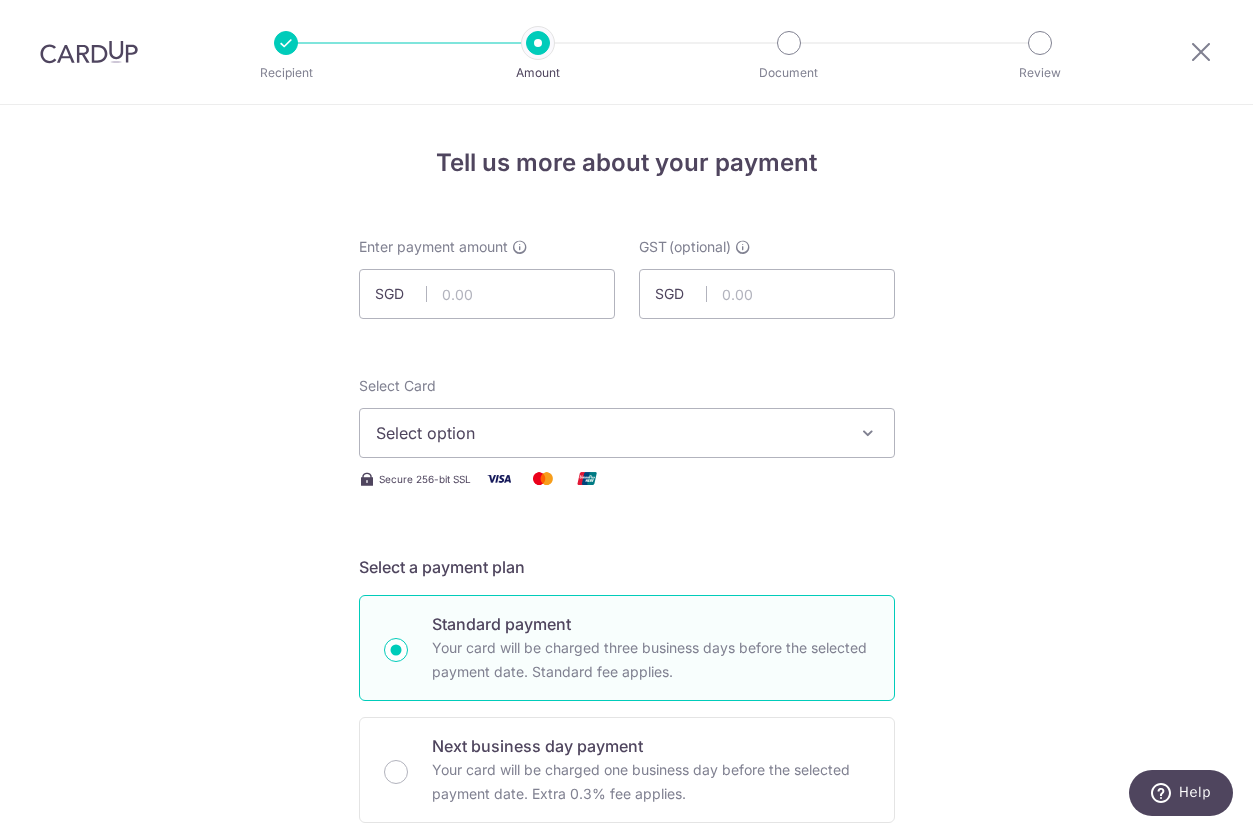 click on "Tell us more about your payment
Enter payment amount
SGD
GST
(optional)
SGD
Select Card
Select option
Add credit card
Your Cards
**** 2442
**** 8013
Secure 256-bit SSL" at bounding box center [626, 1076] 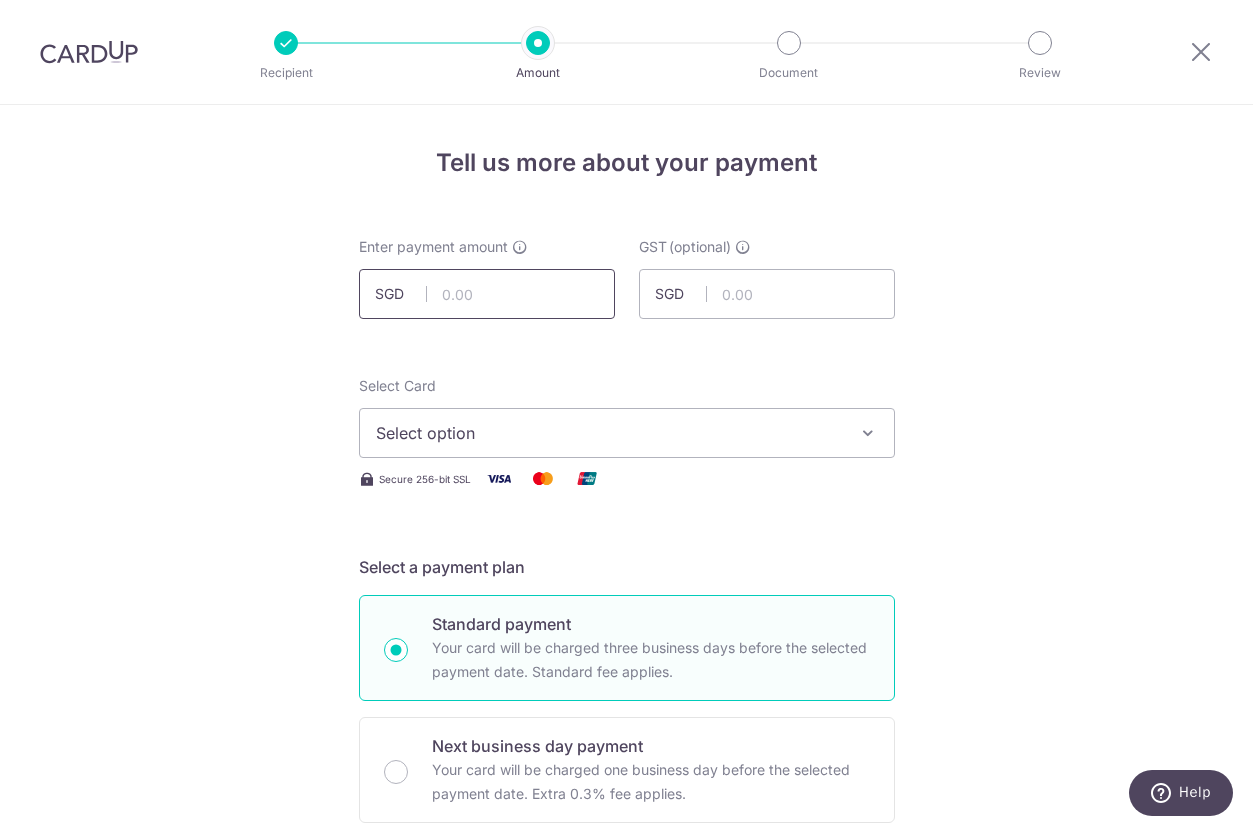 click at bounding box center [487, 294] 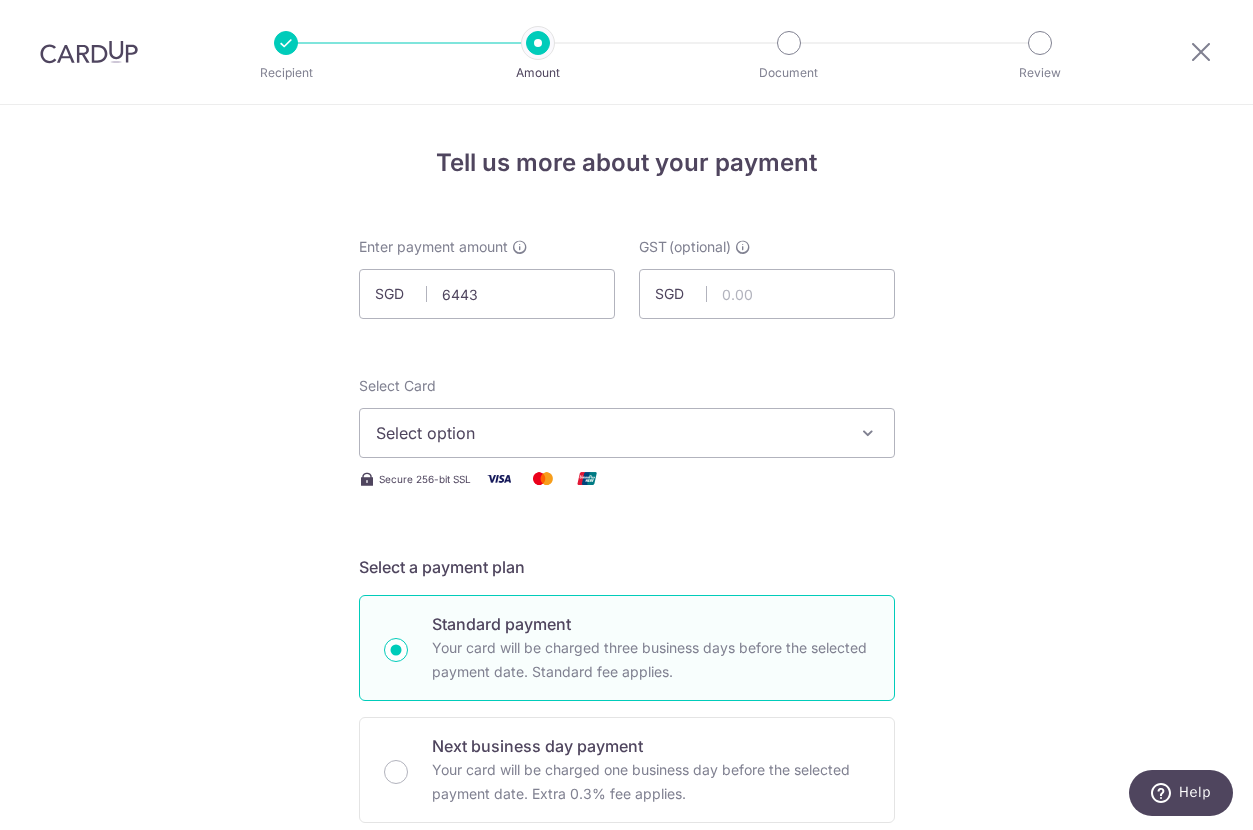 type on "6,443.00" 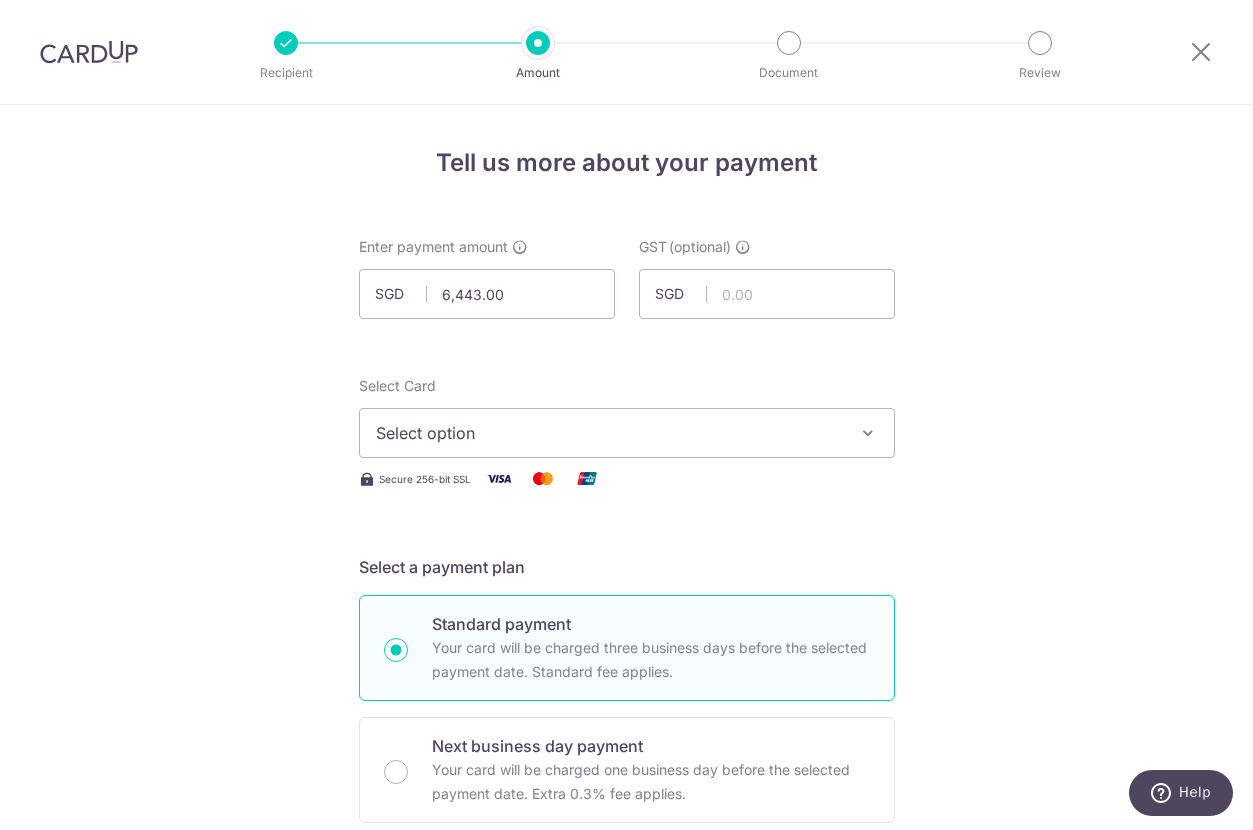 click on "Tell us more about your payment
Enter payment amount
SGD
6,443.00
6443.00
GST
(optional)
SGD
Select Card
Select option
Add credit card
Your Cards
**** 2442
**** 8013
Secure 256-bit SSL" at bounding box center (626, 1076) 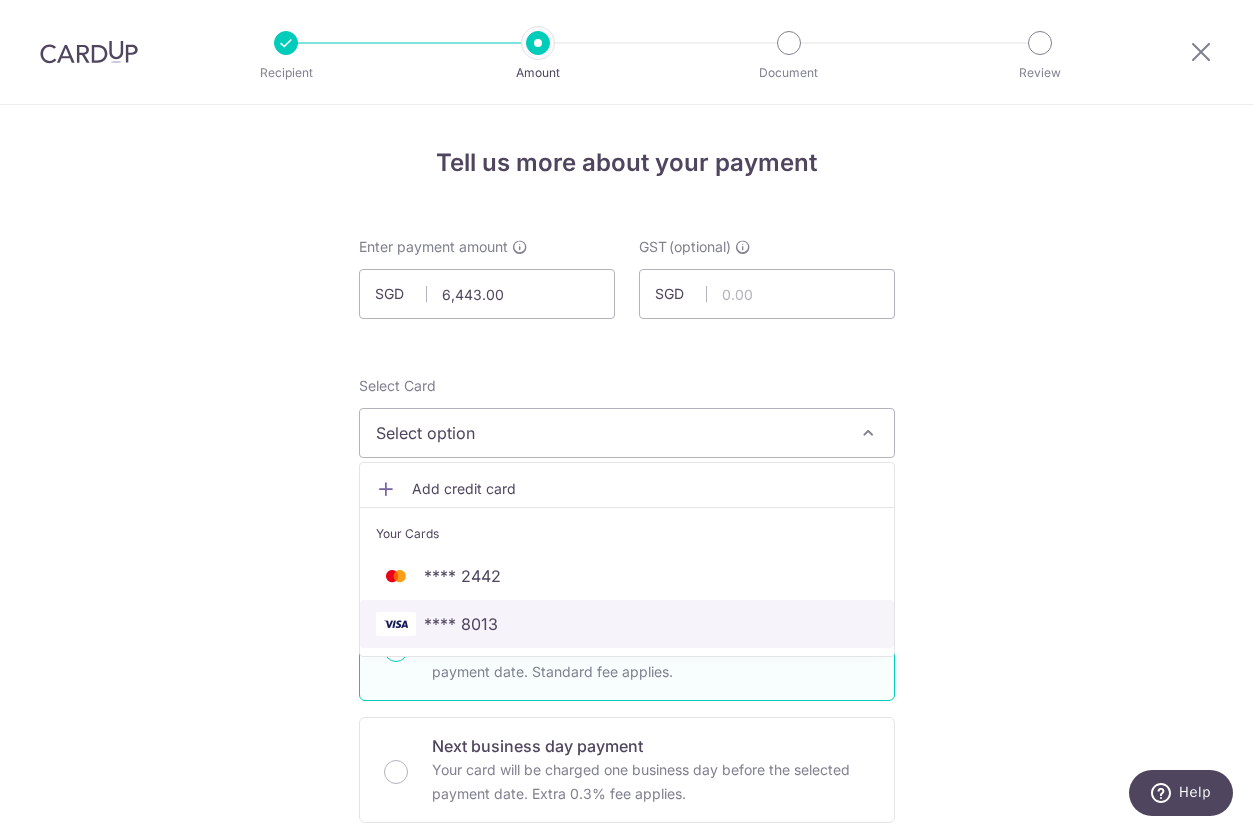 click on "**** 8013" at bounding box center [627, 624] 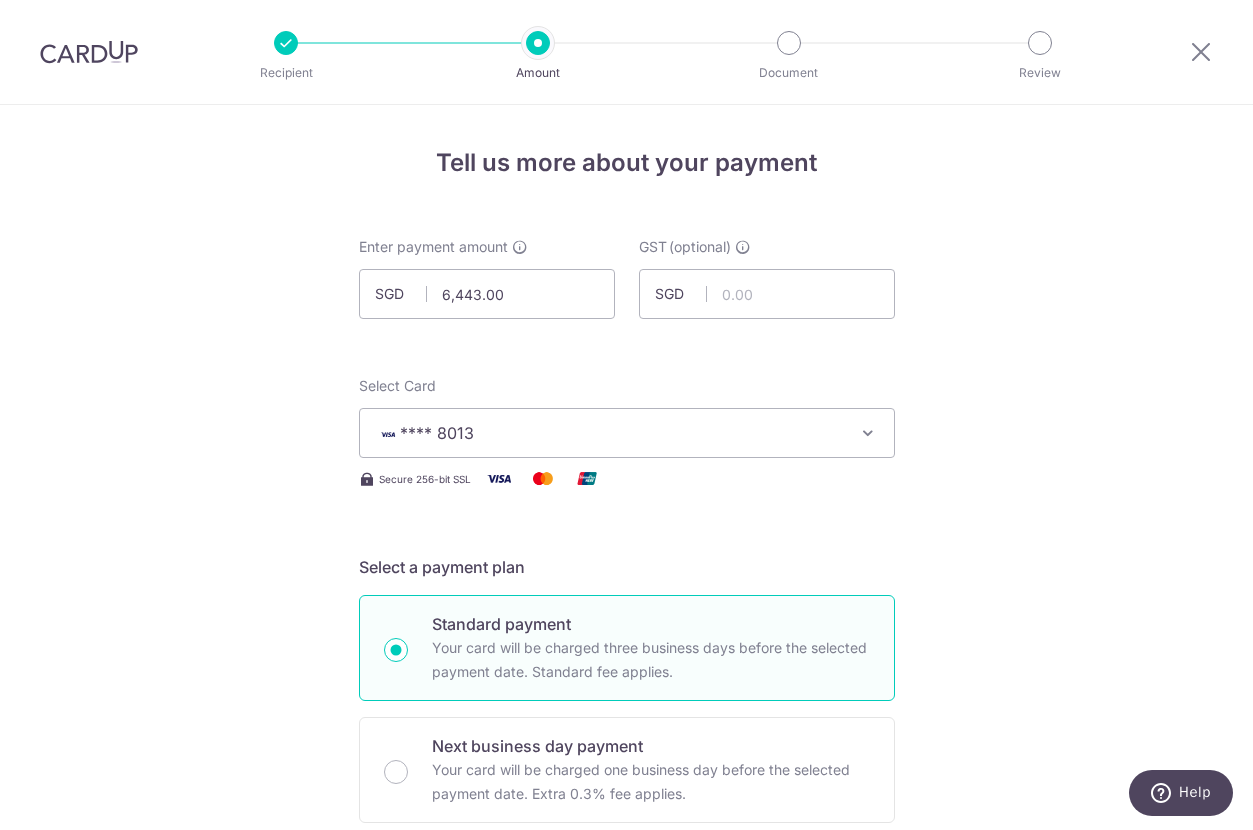 click on "Tell us more about your payment
Enter payment amount
SGD
6,443.00
6443.00
GST
(optional)
SGD
Select Card
**** 8013
Add credit card
Your Cards
**** 2442
**** 8013
Secure 256-bit SSL" at bounding box center (626, 1076) 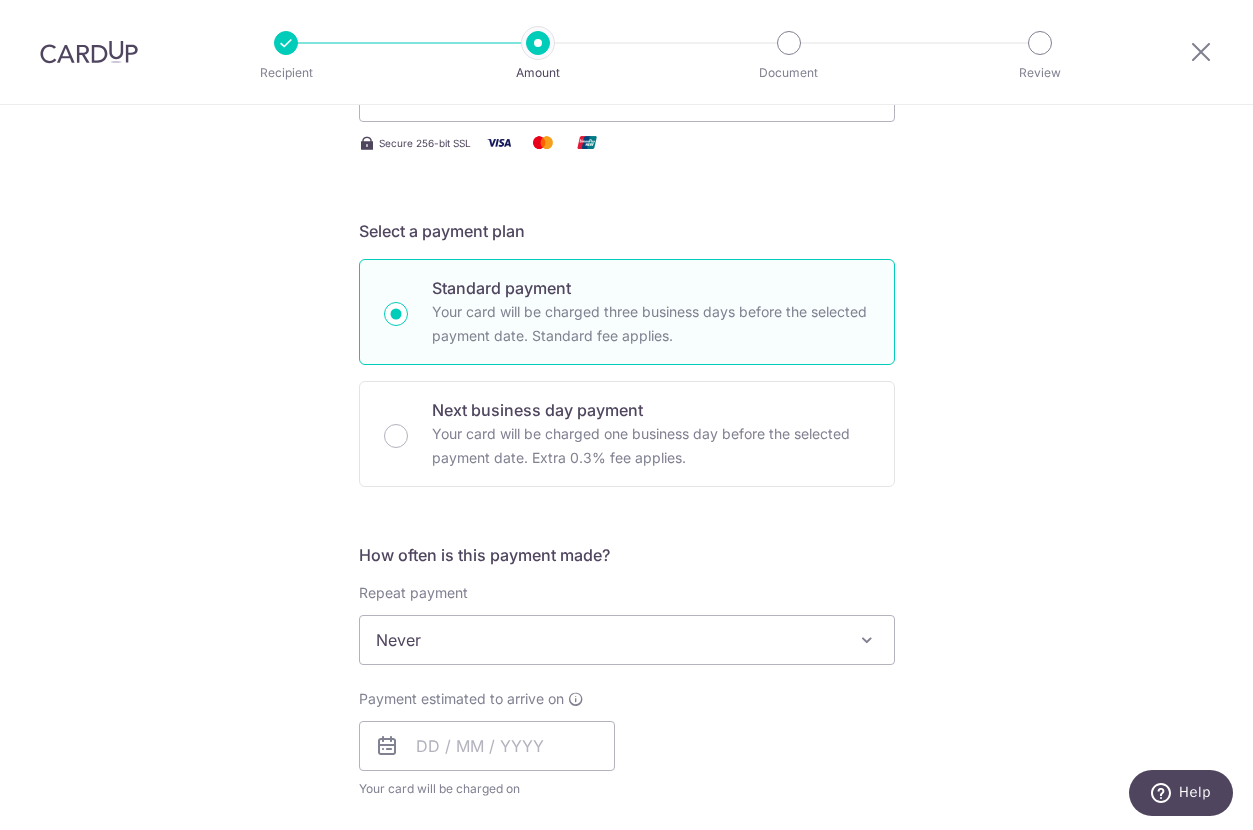 scroll, scrollTop: 400, scrollLeft: 0, axis: vertical 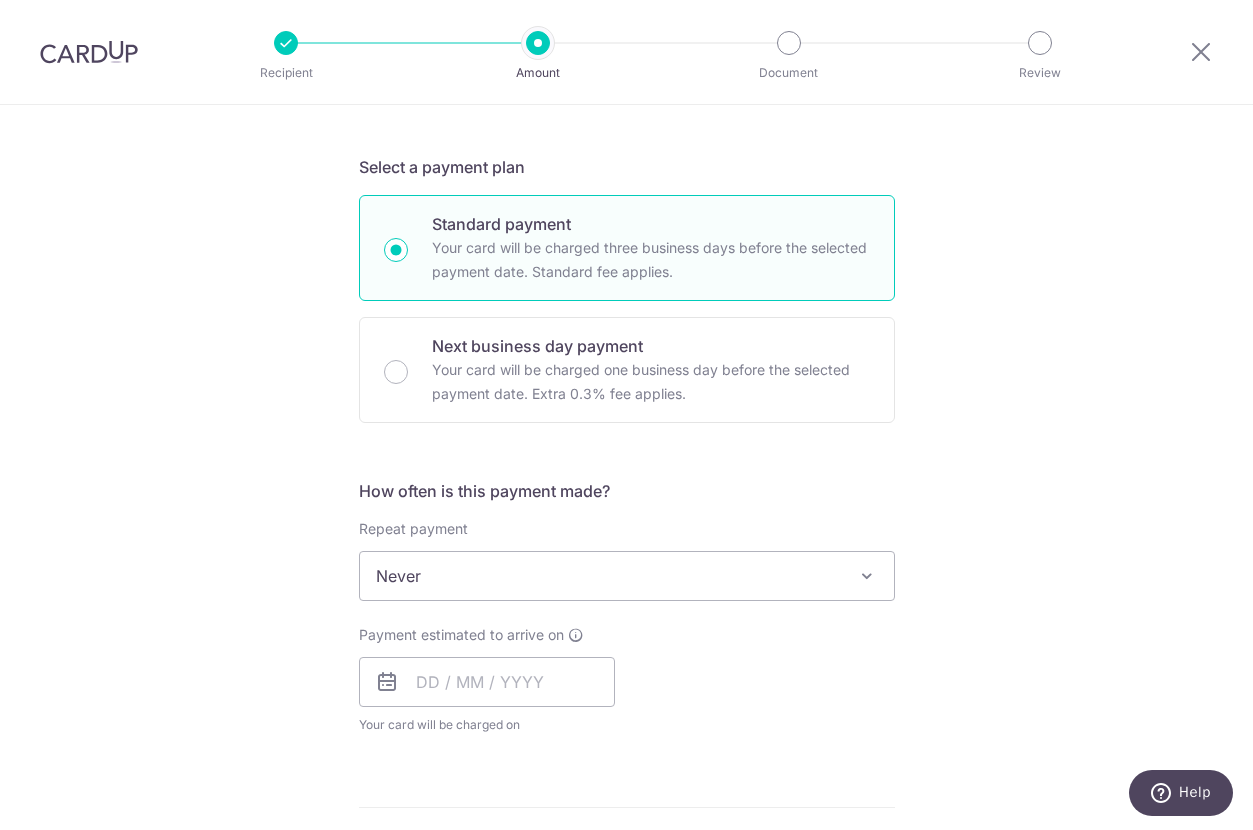 click on "Never" at bounding box center (627, 576) 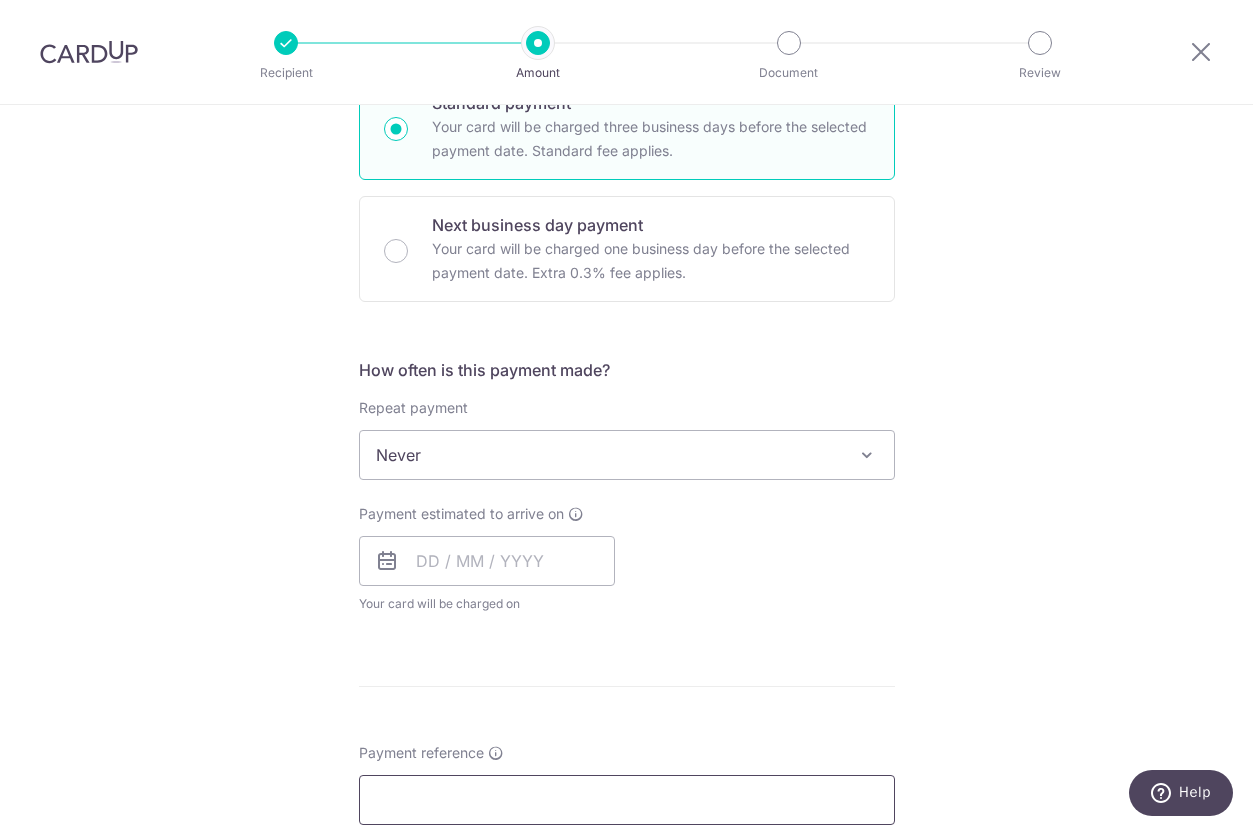 scroll, scrollTop: 700, scrollLeft: 0, axis: vertical 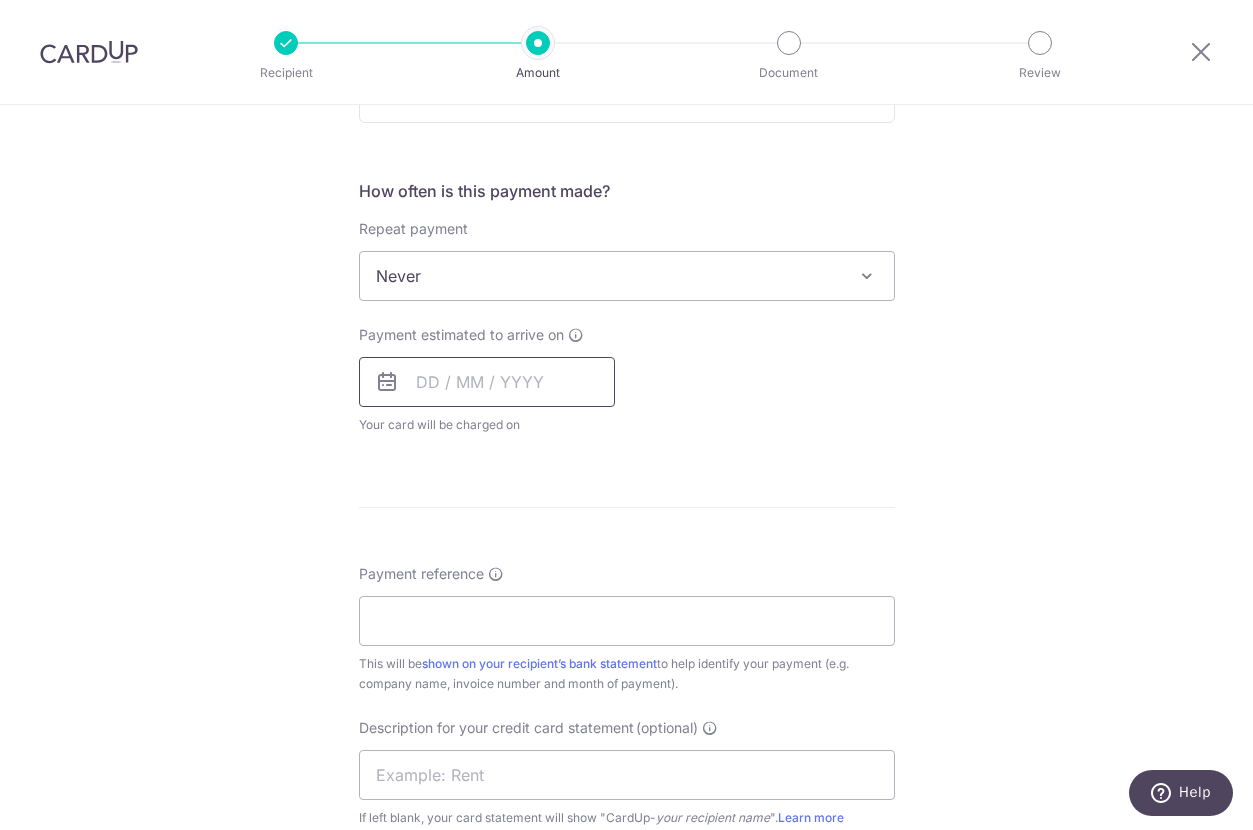 click at bounding box center (487, 382) 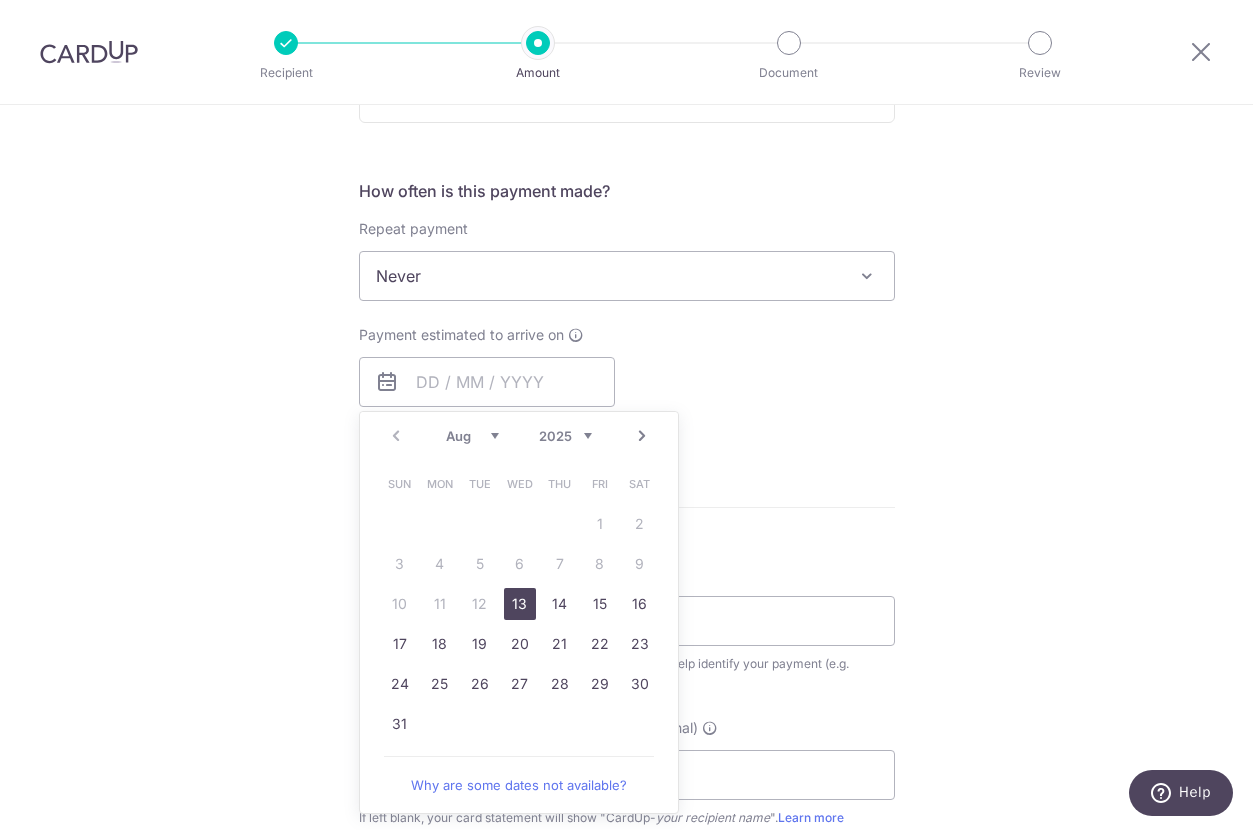 click on "13" at bounding box center [520, 604] 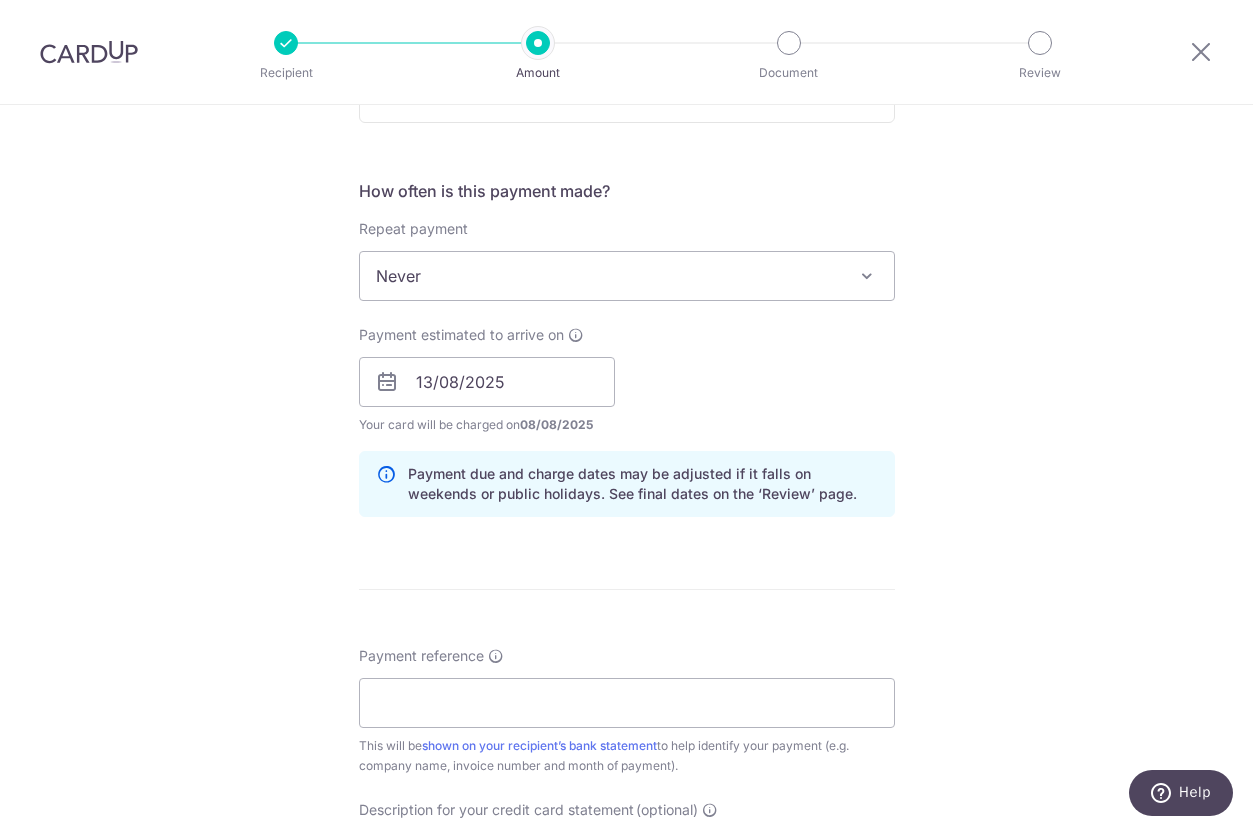 click on "Tell us more about your payment
Enter payment amount
SGD
6,443.00
6443.00
GST
(optional)
SGD
Select Card
**** 8013
Add credit card
Your Cards
**** 2442
**** 8013
Secure 256-bit SSL" at bounding box center (626, 417) 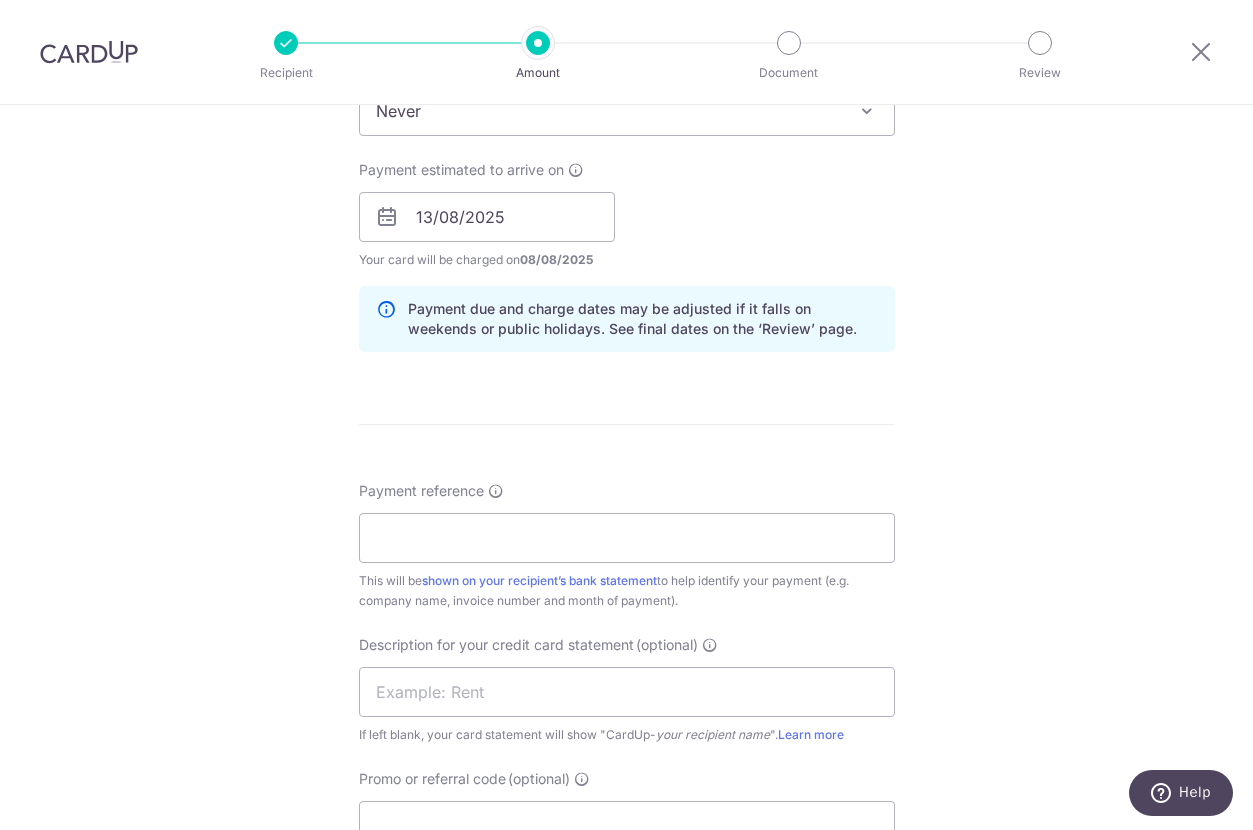 scroll, scrollTop: 900, scrollLeft: 0, axis: vertical 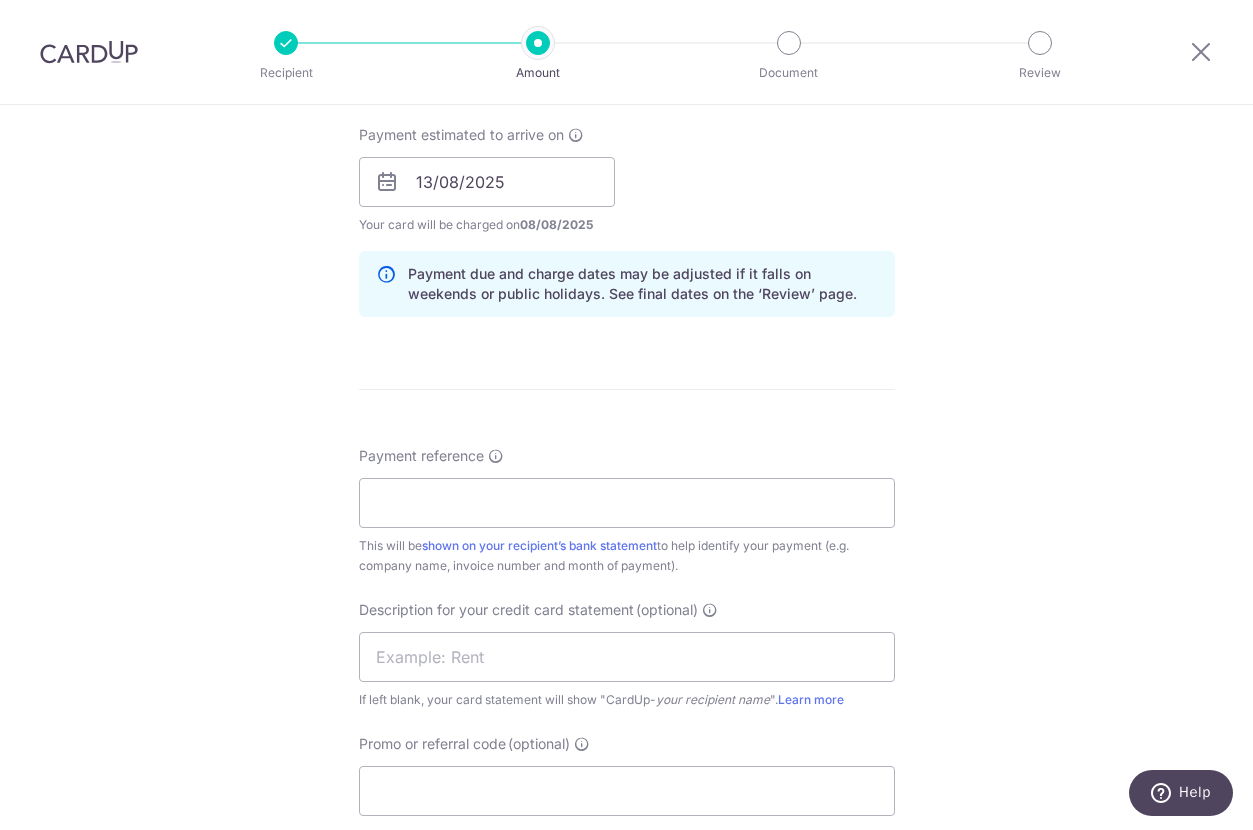 click on "Payment reference
This will be  shown on your recipient’s bank statement  to help identify your payment (e.g. company name, invoice number and month of payment)." at bounding box center (627, 511) 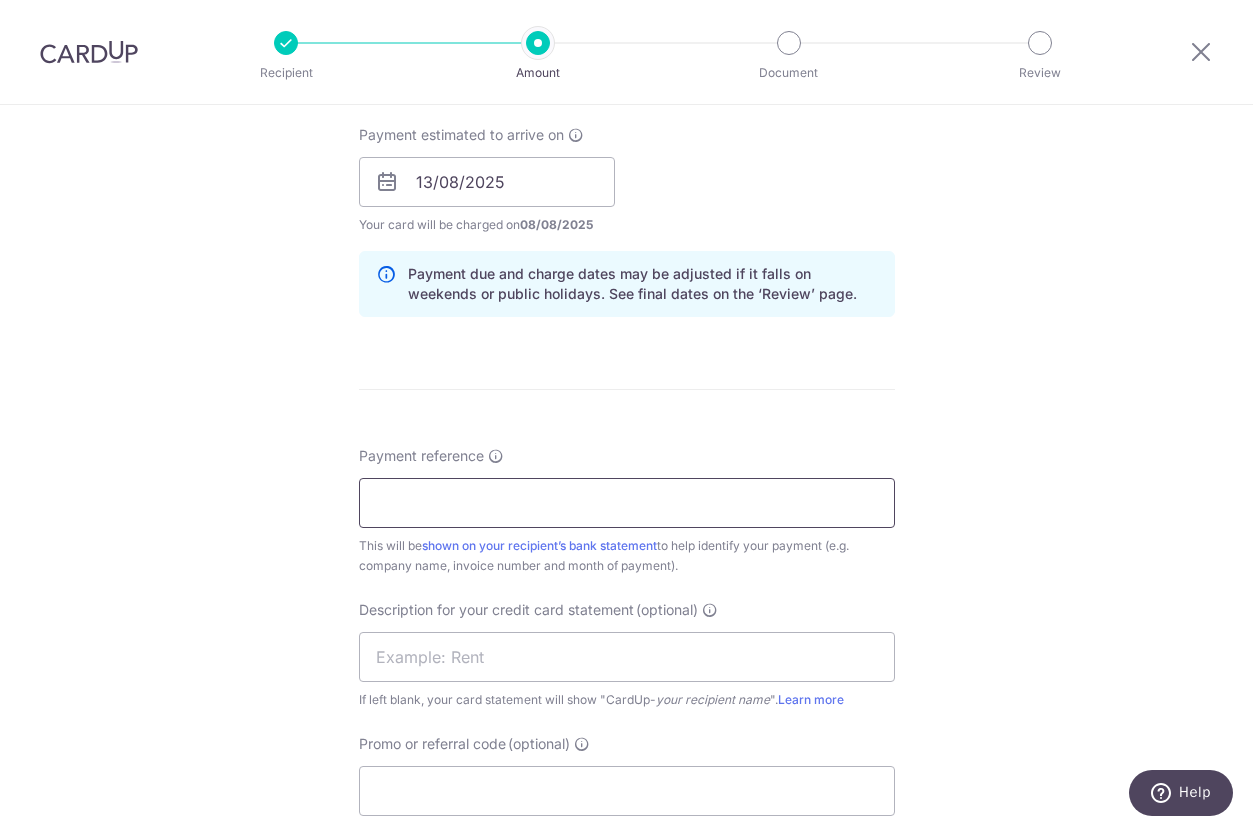 drag, startPoint x: 555, startPoint y: 495, endPoint x: 561, endPoint y: 507, distance: 13.416408 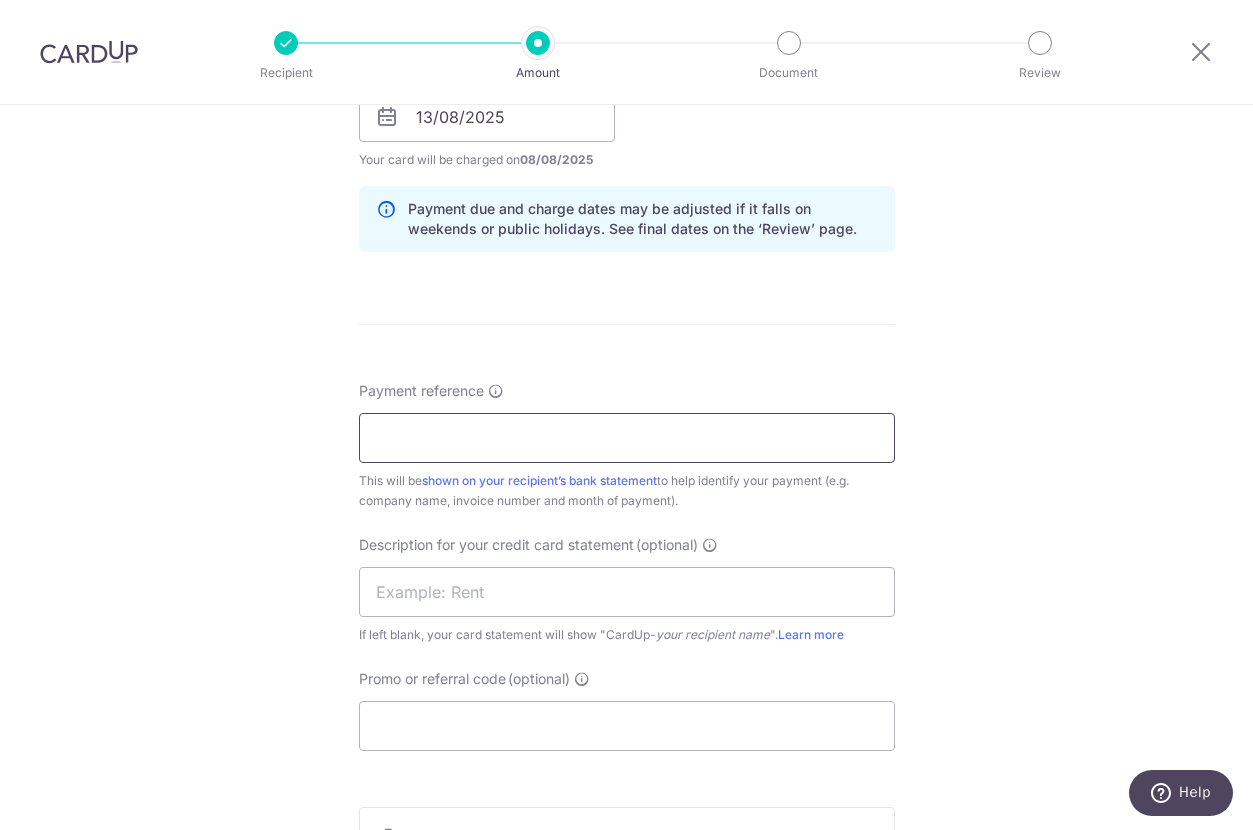 scroll, scrollTop: 1000, scrollLeft: 0, axis: vertical 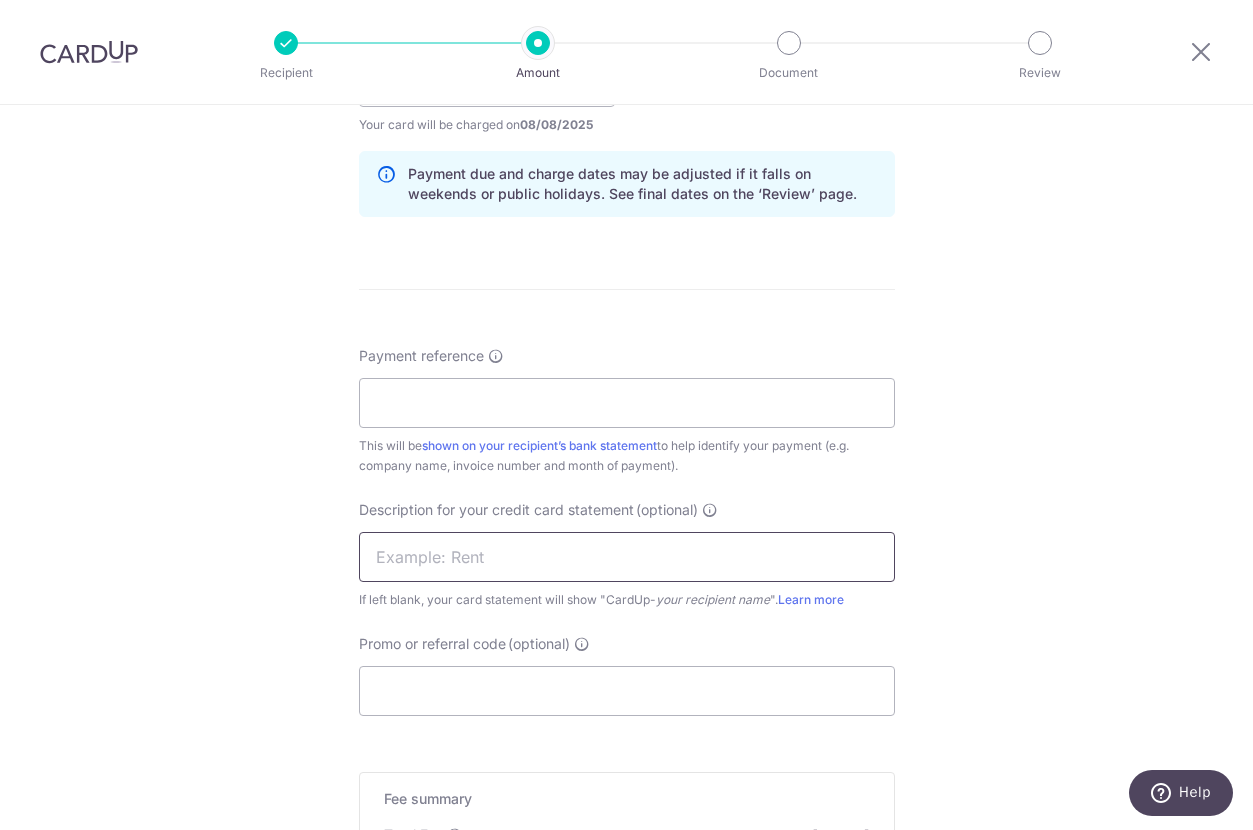 click at bounding box center [627, 557] 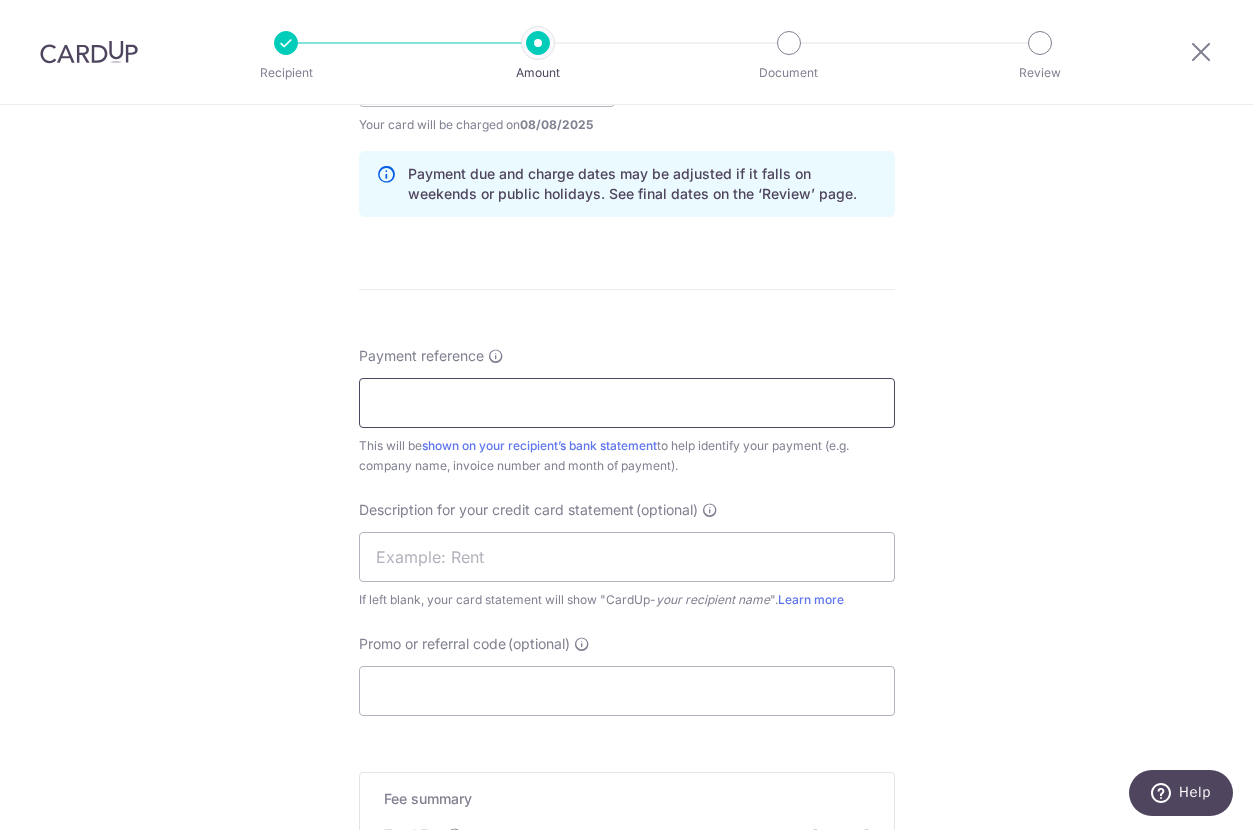 click on "Payment reference" at bounding box center (627, 403) 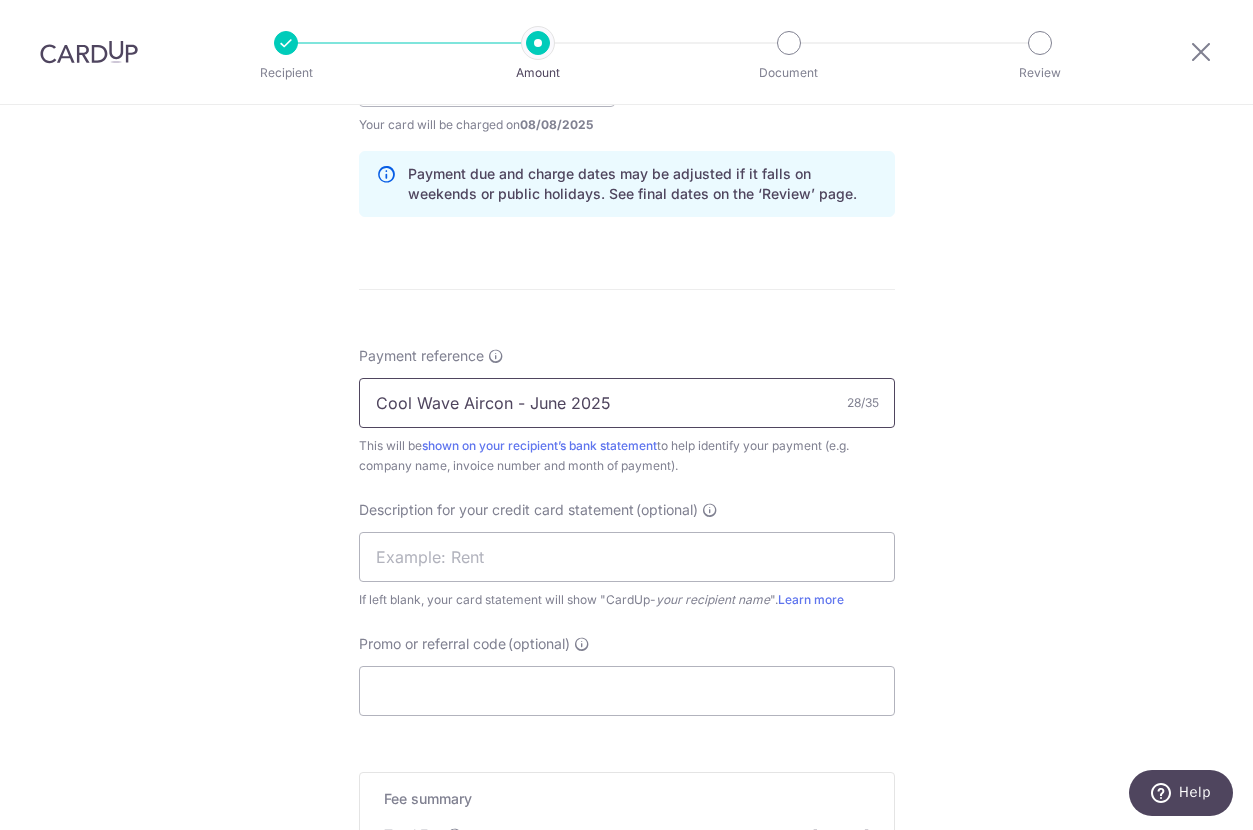 click on "Cool Wave Aircon - June 2025" at bounding box center [627, 403] 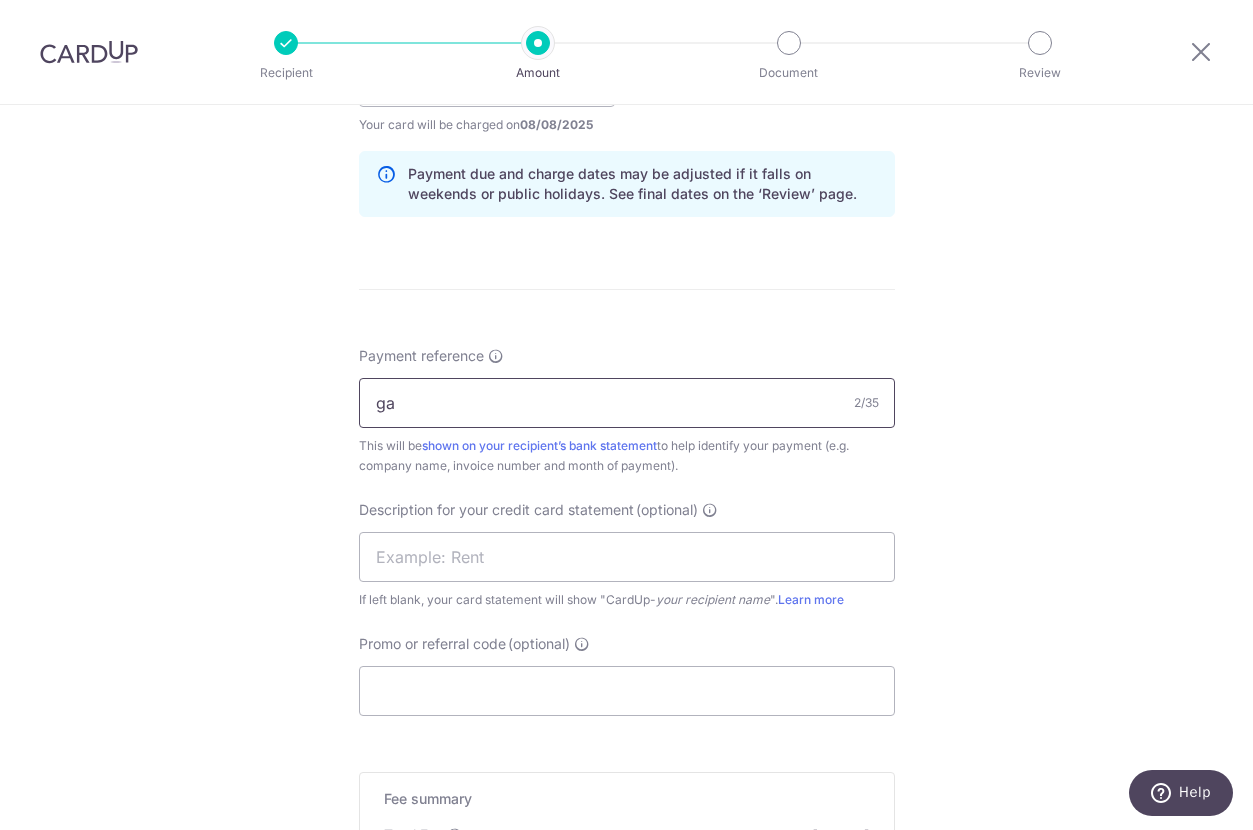 type on "g" 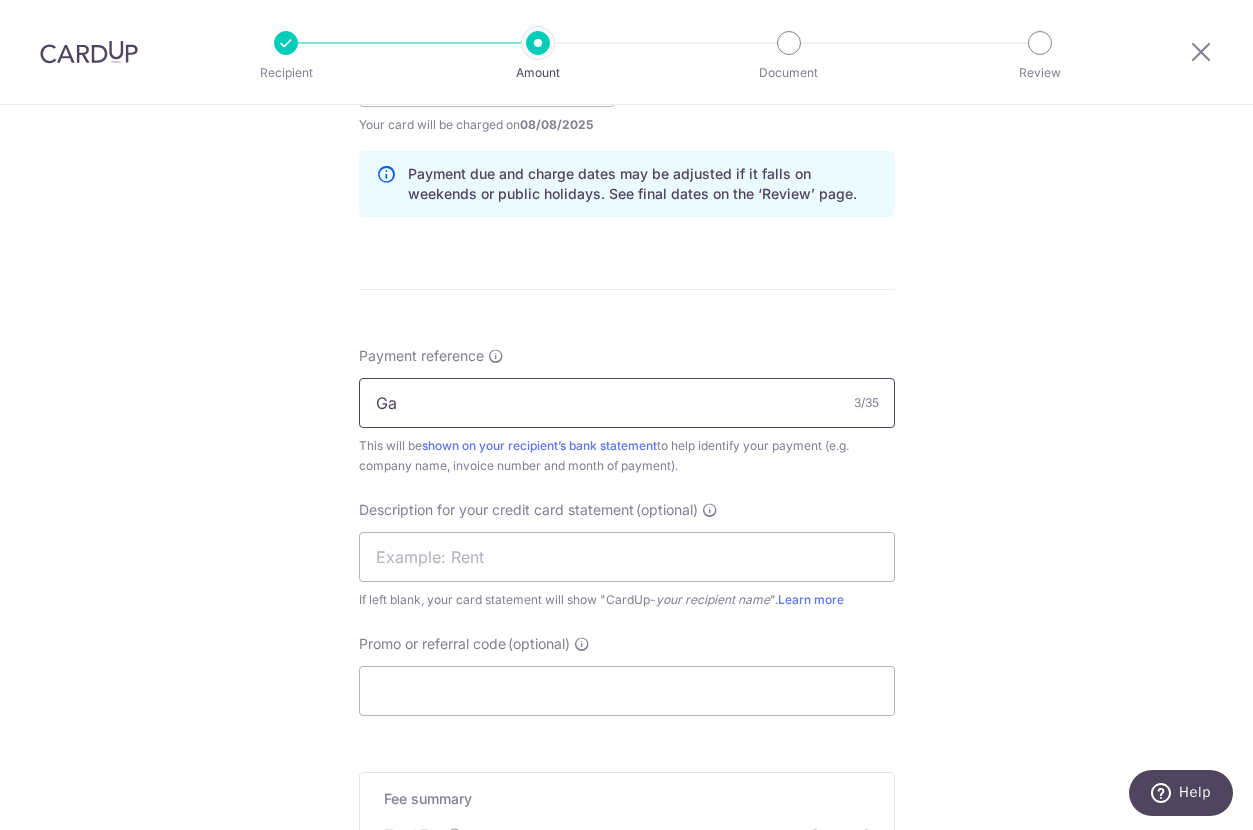 type on "G" 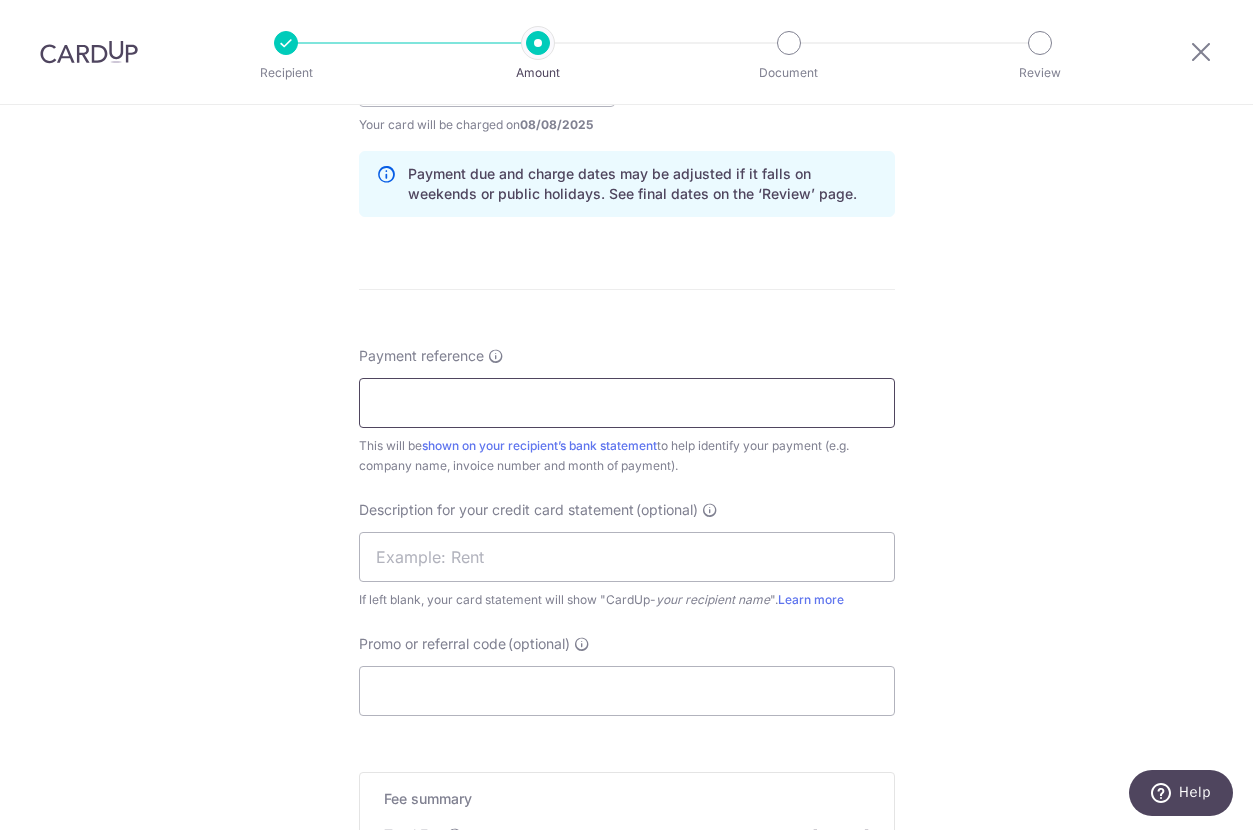 type on "C" 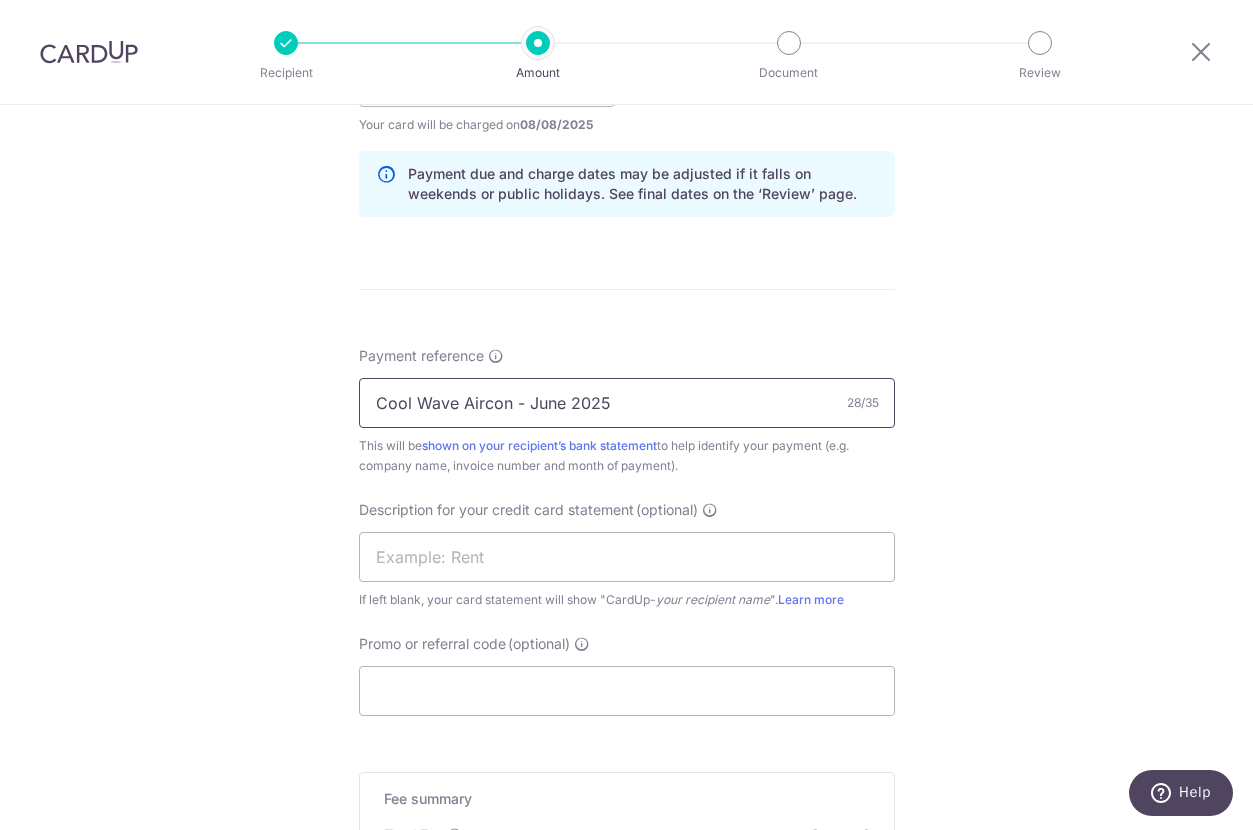 click on "Cool Wave Aircon - June 2025" at bounding box center (627, 403) 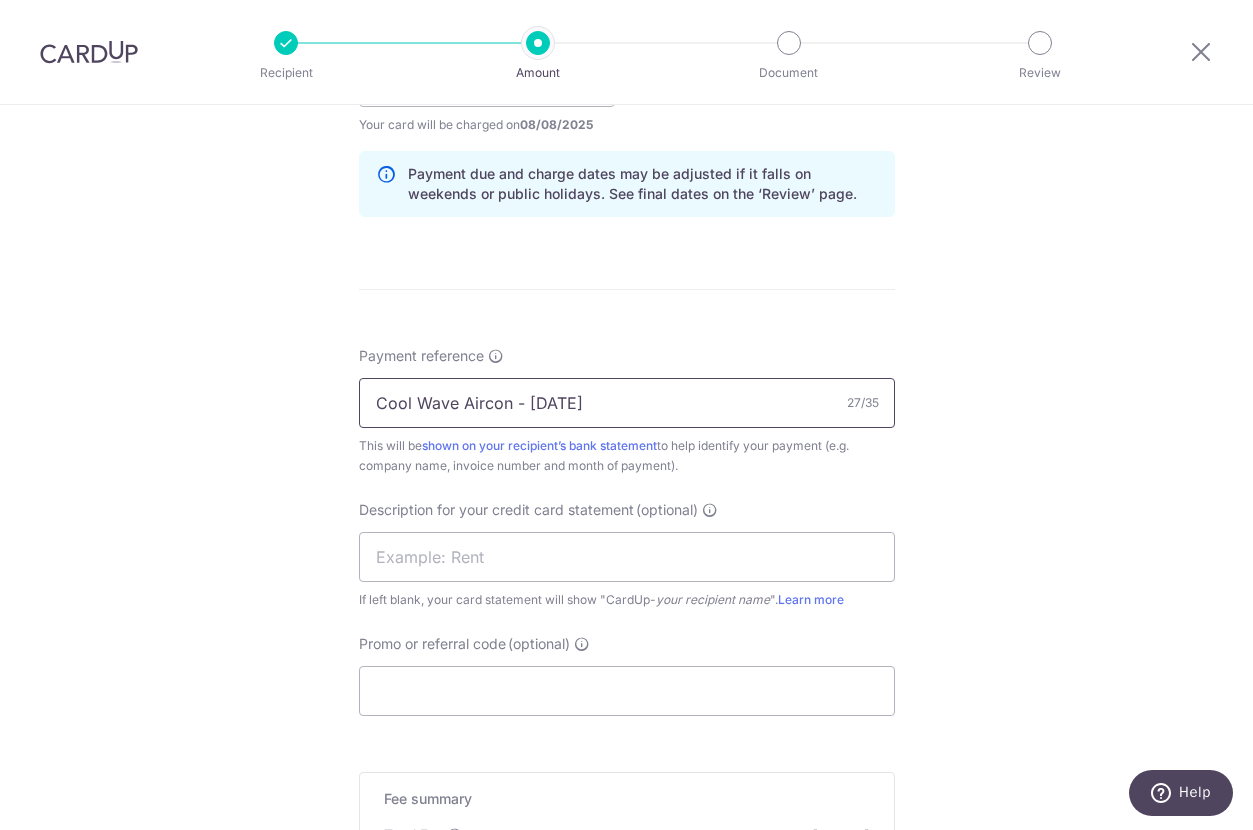 type on "Cool Wave Aircon - July 2025" 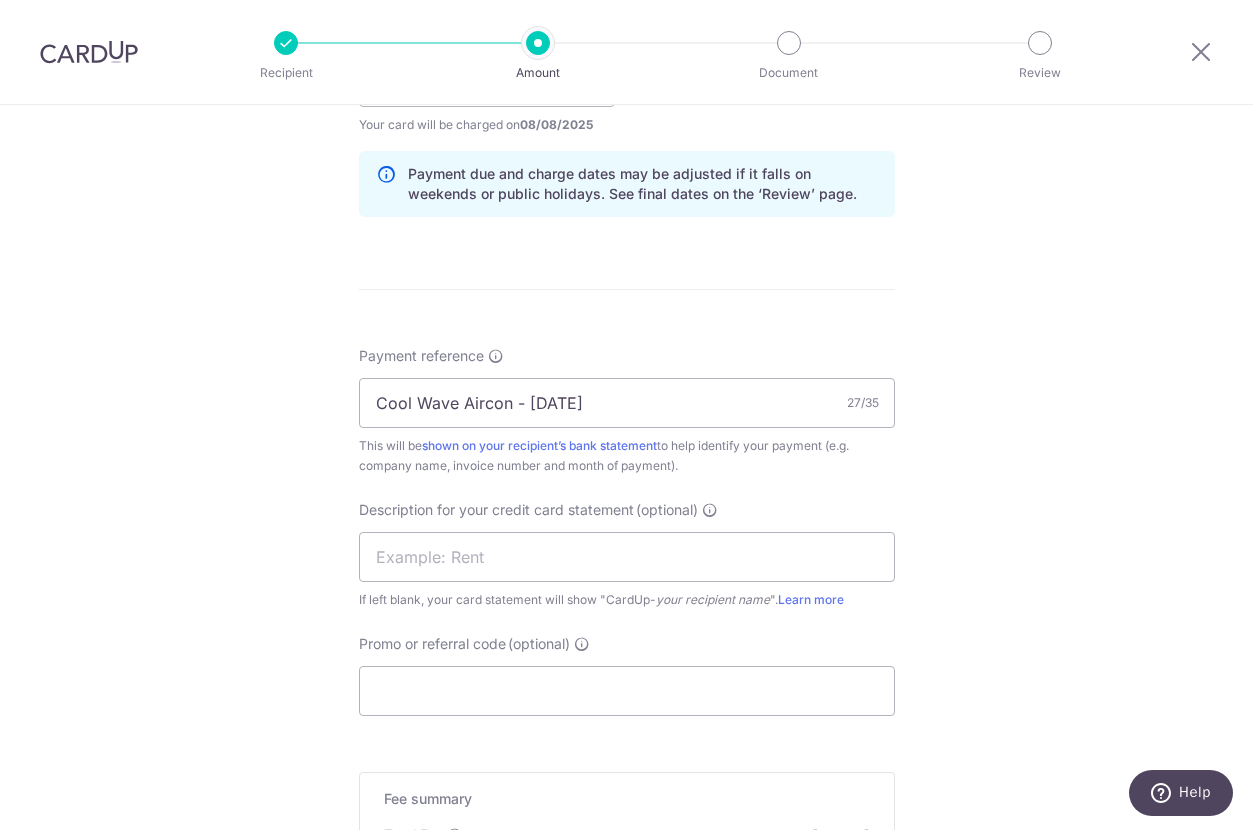click on "Enter payment amount
SGD
6,443.00
6443.00
GST
(optional)
SGD
Select Card
**** 8013
Add credit card
Your Cards
**** 2442
**** 8013
Secure 256-bit SSL
Text" at bounding box center [627, 136] 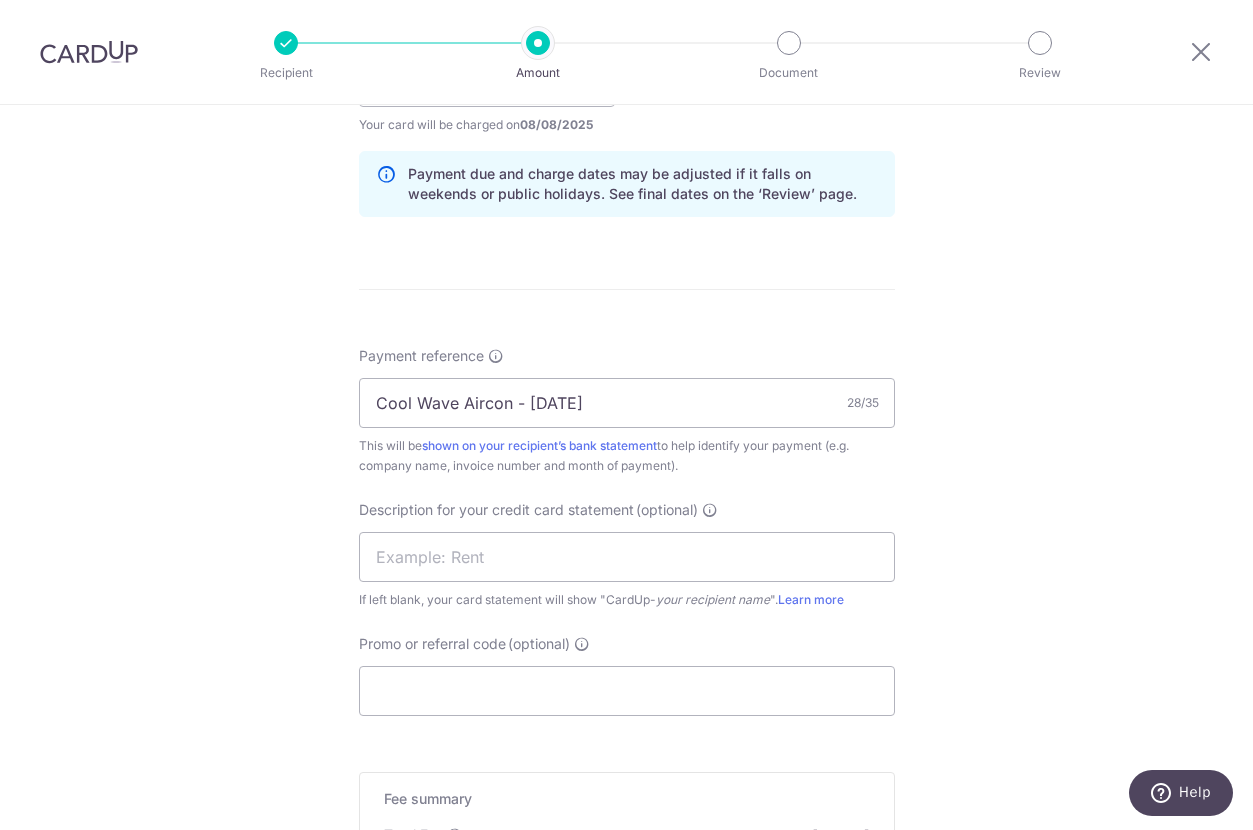 click on "Description for your credit card statement
(optional)
If left blank, your card statement will show "CardUp- your recipient name ".  Learn more" at bounding box center (627, 555) 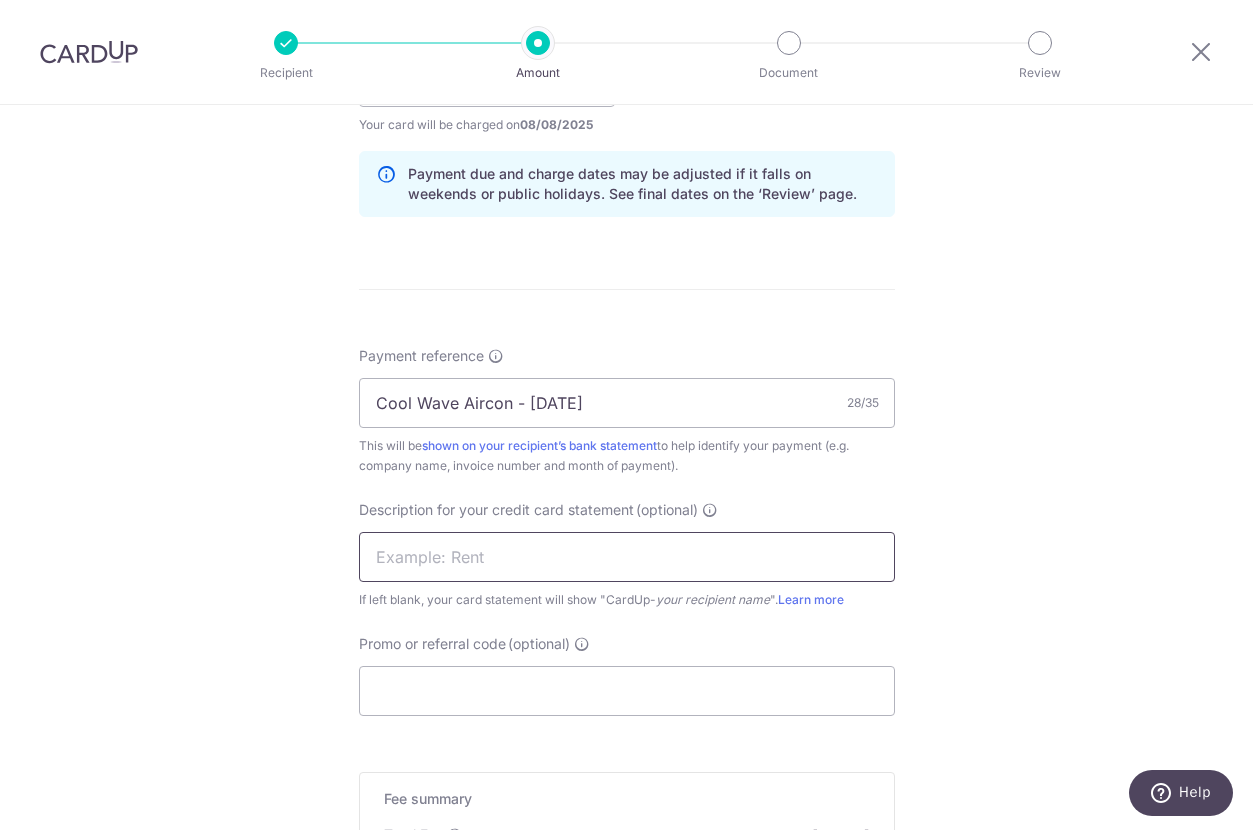 click at bounding box center (627, 557) 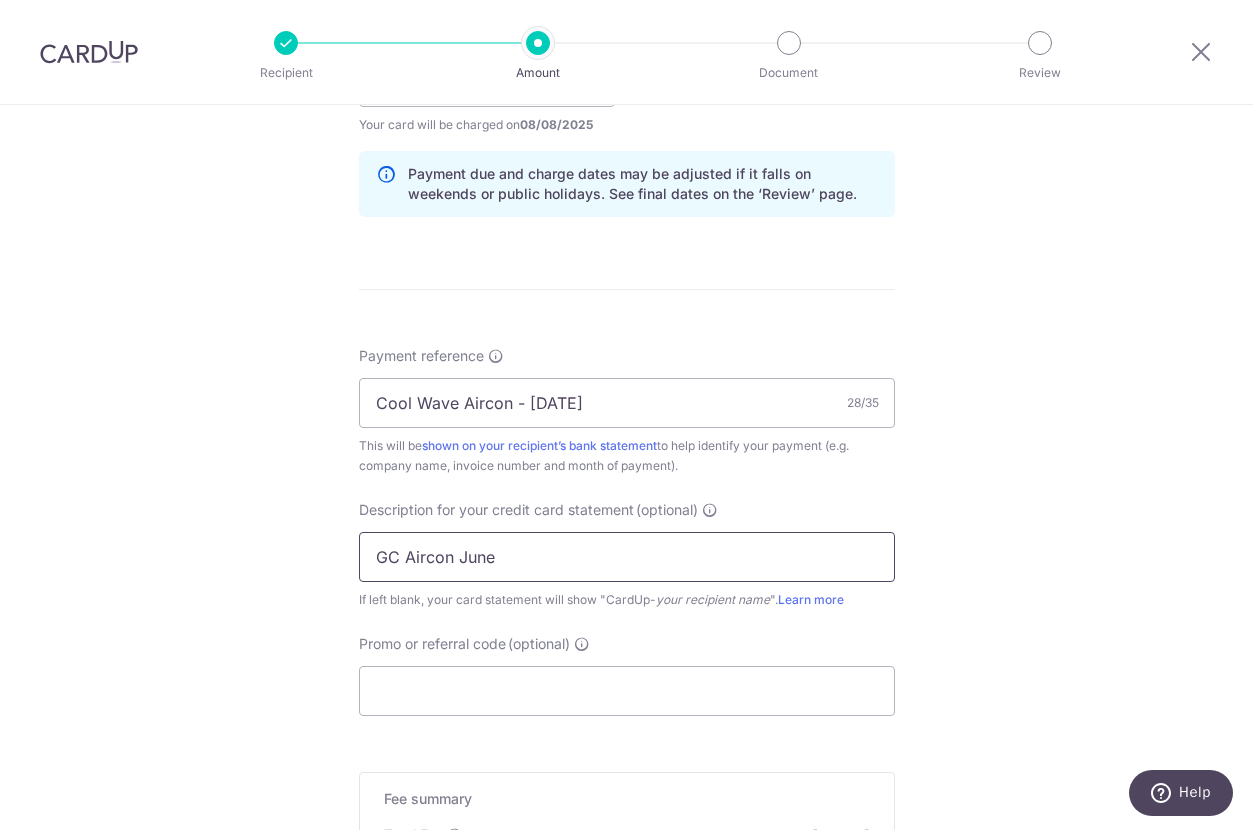 click on "GC Aircon June" at bounding box center [627, 557] 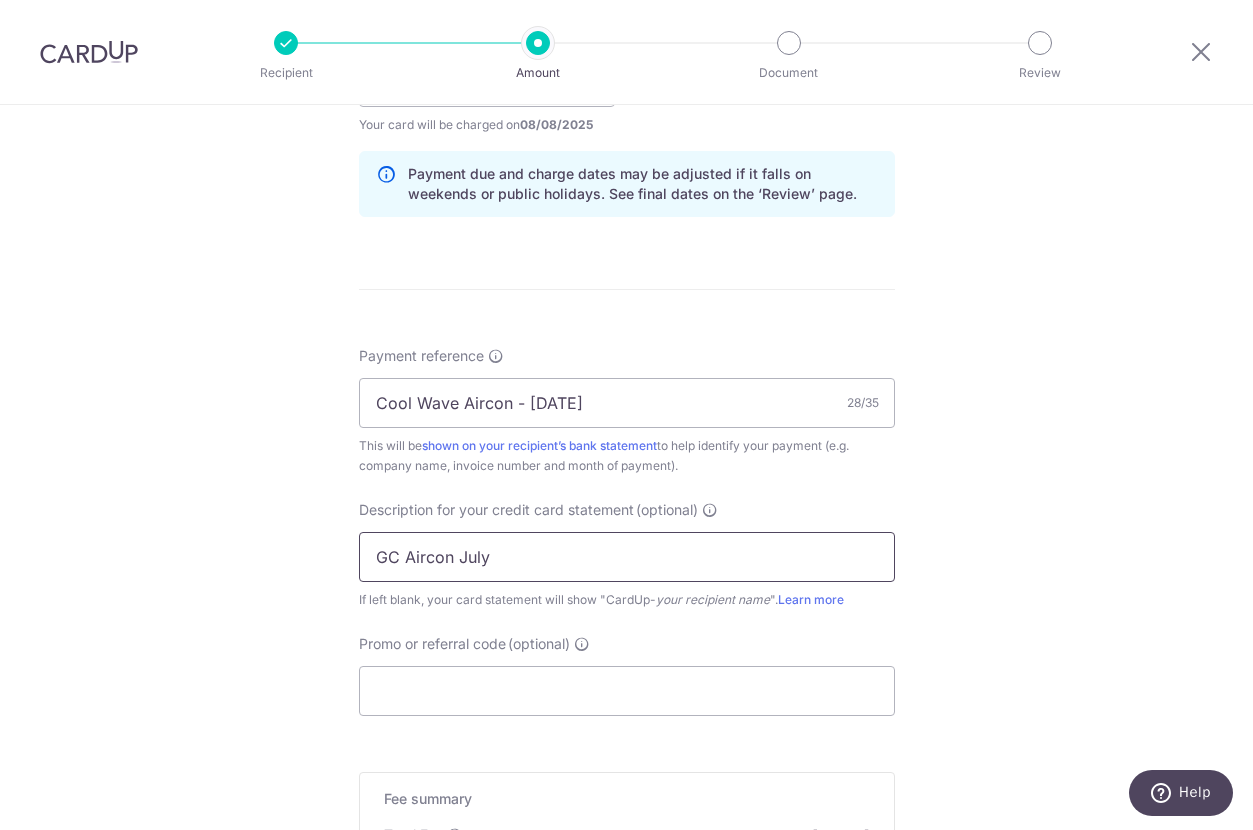 type on "GC Aircon July" 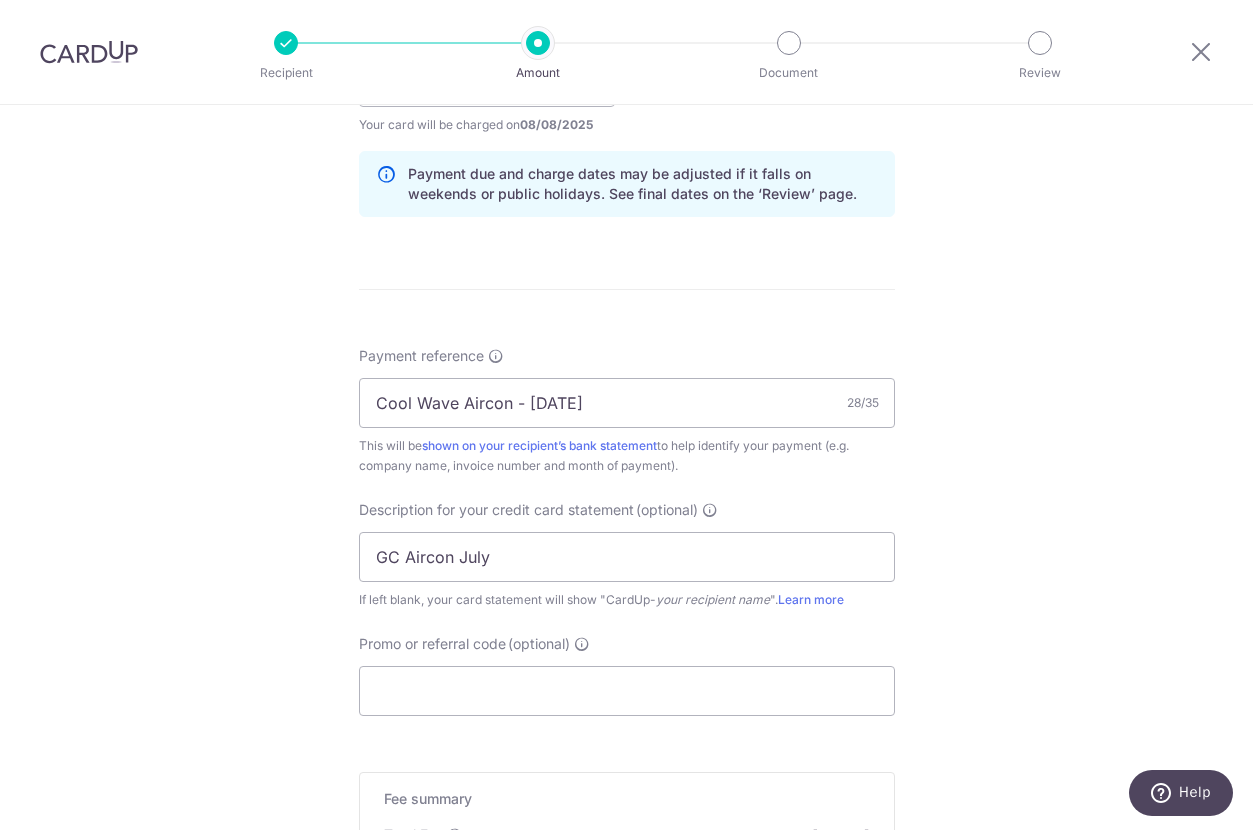 drag, startPoint x: 934, startPoint y: 608, endPoint x: 854, endPoint y: 648, distance: 89.44272 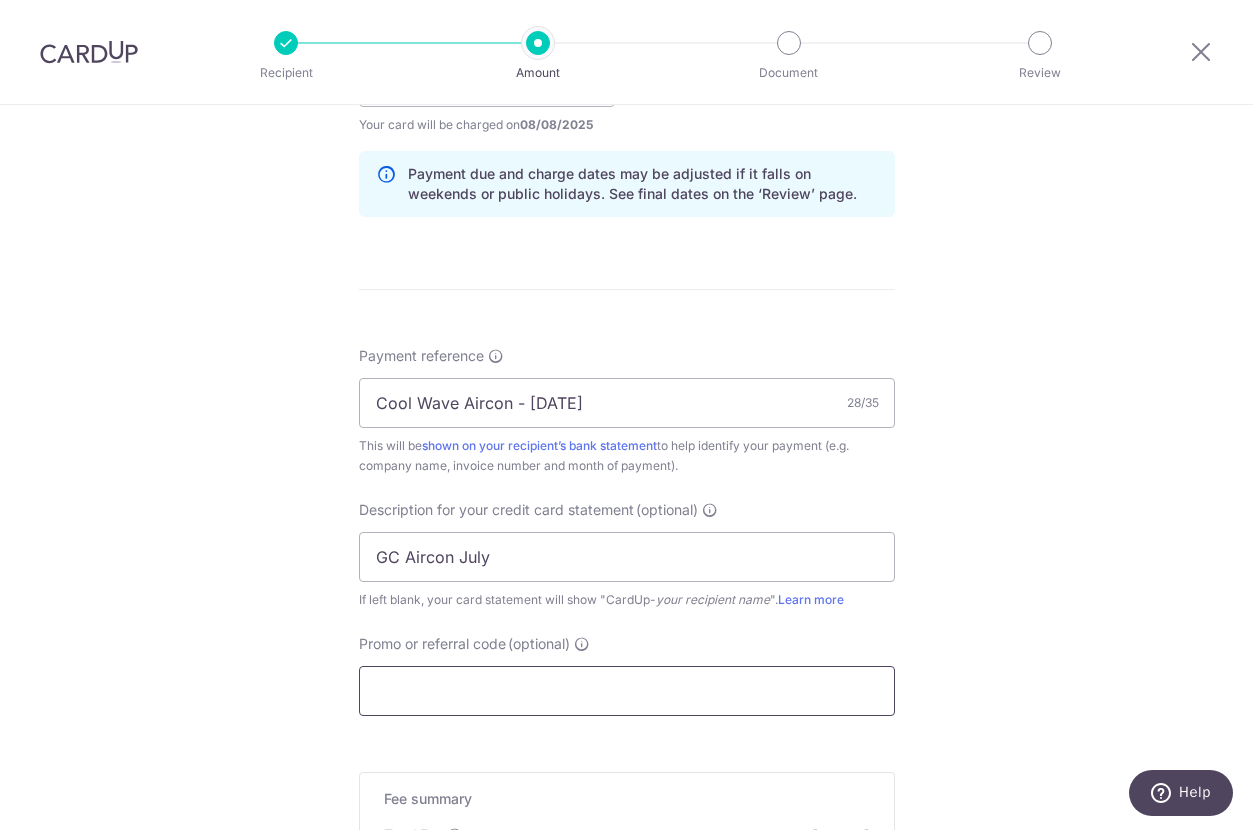 click on "Promo or referral code
(optional)" at bounding box center (627, 691) 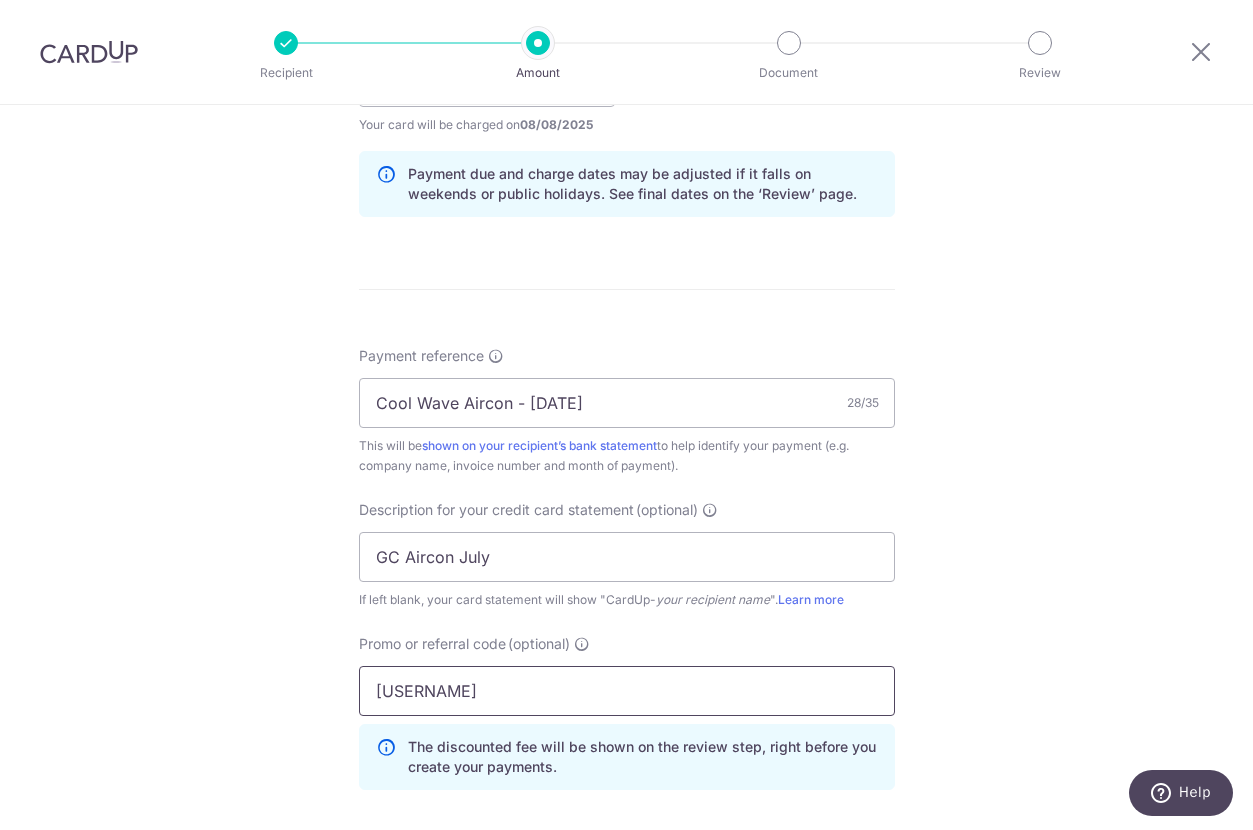 scroll, scrollTop: 1390, scrollLeft: 0, axis: vertical 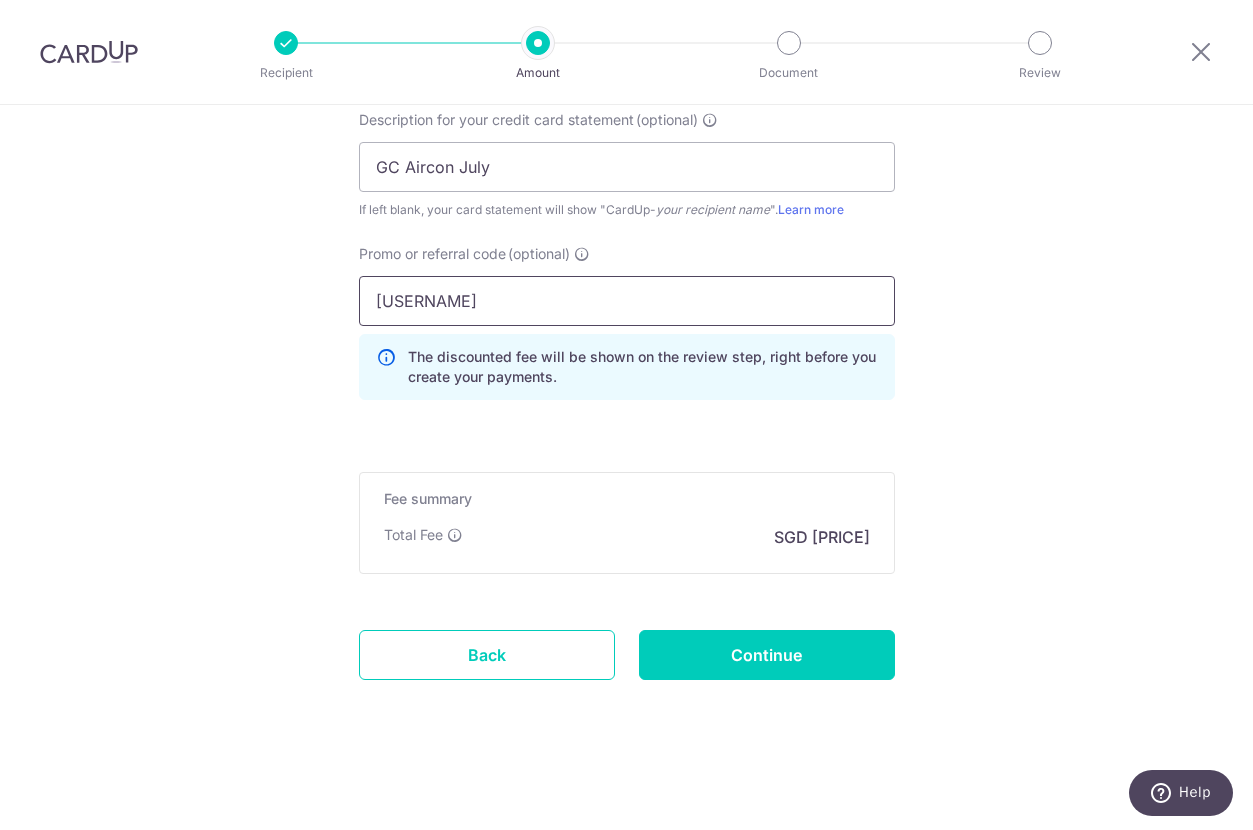type on "ronnie178" 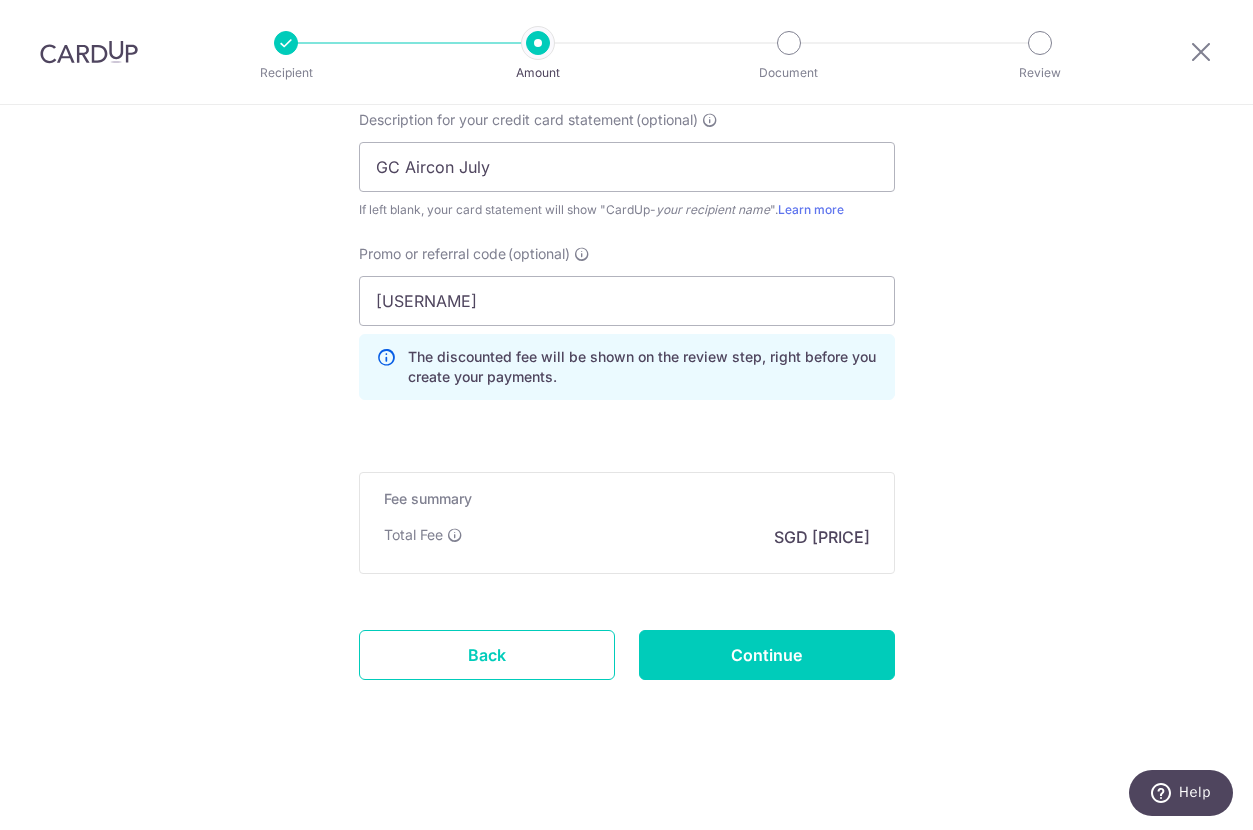 click on "Tell us more about your payment
Enter payment amount
SGD
6,443.00
6443.00
GST
(optional)
SGD
Select Card
**** 8013
Add credit card
Your Cards
**** 2442
**** 8013
Secure 256-bit SSL" at bounding box center [626, -228] 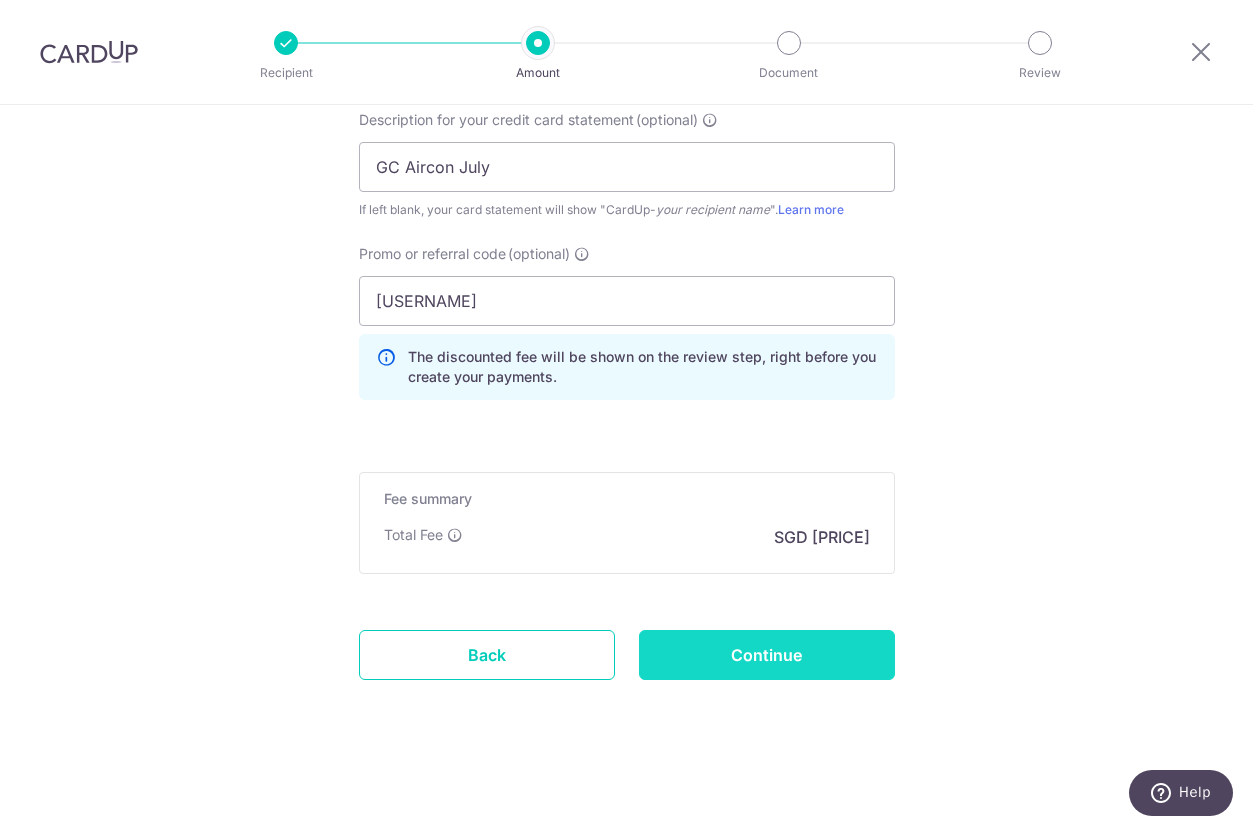 click on "Continue" at bounding box center (767, 655) 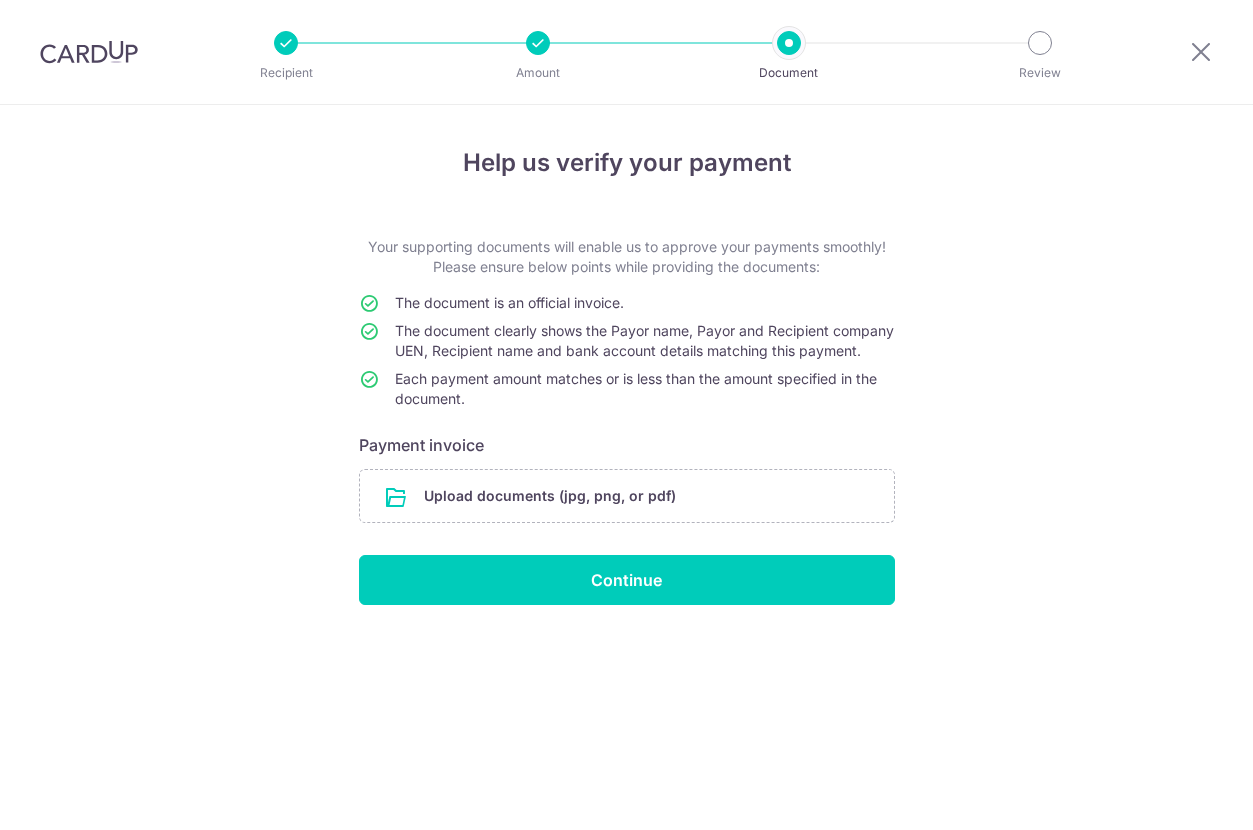 scroll, scrollTop: 0, scrollLeft: 0, axis: both 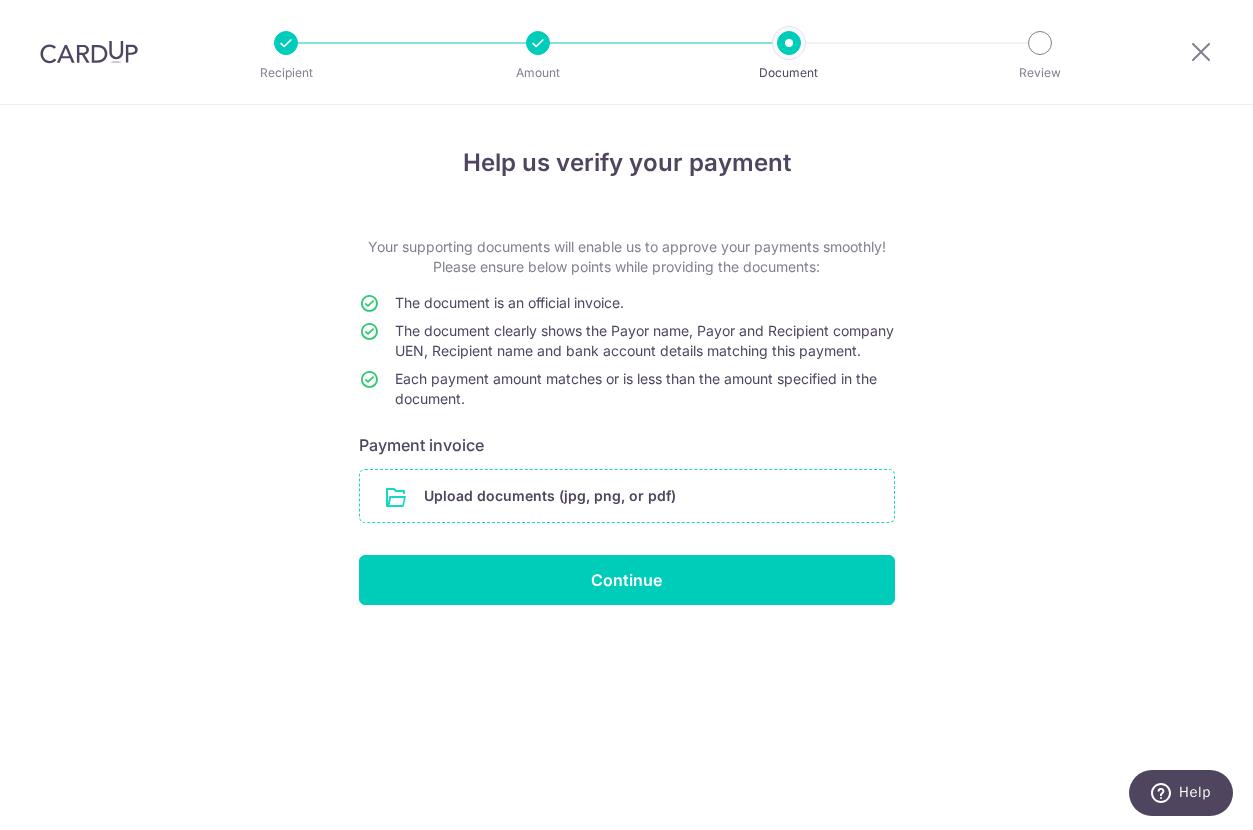 click at bounding box center [627, 496] 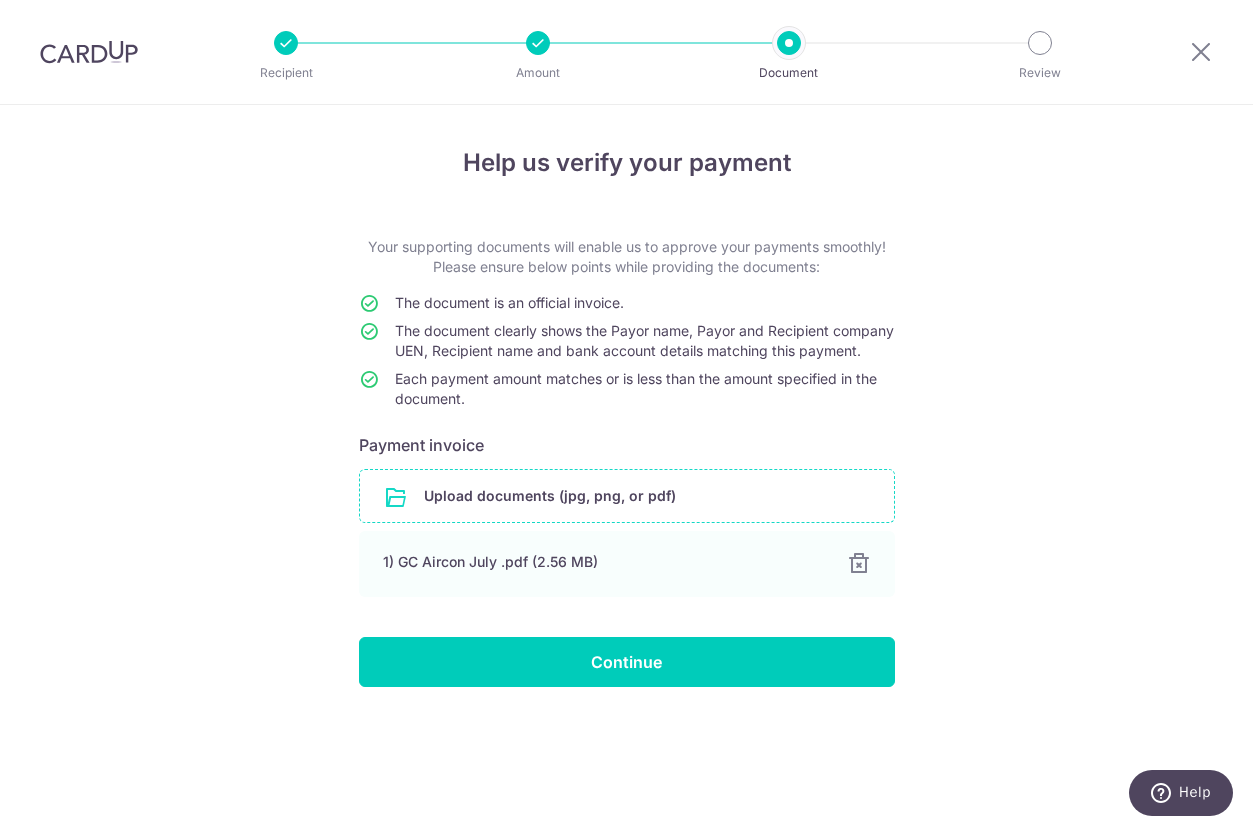 drag, startPoint x: 309, startPoint y: 529, endPoint x: 351, endPoint y: 534, distance: 42.296574 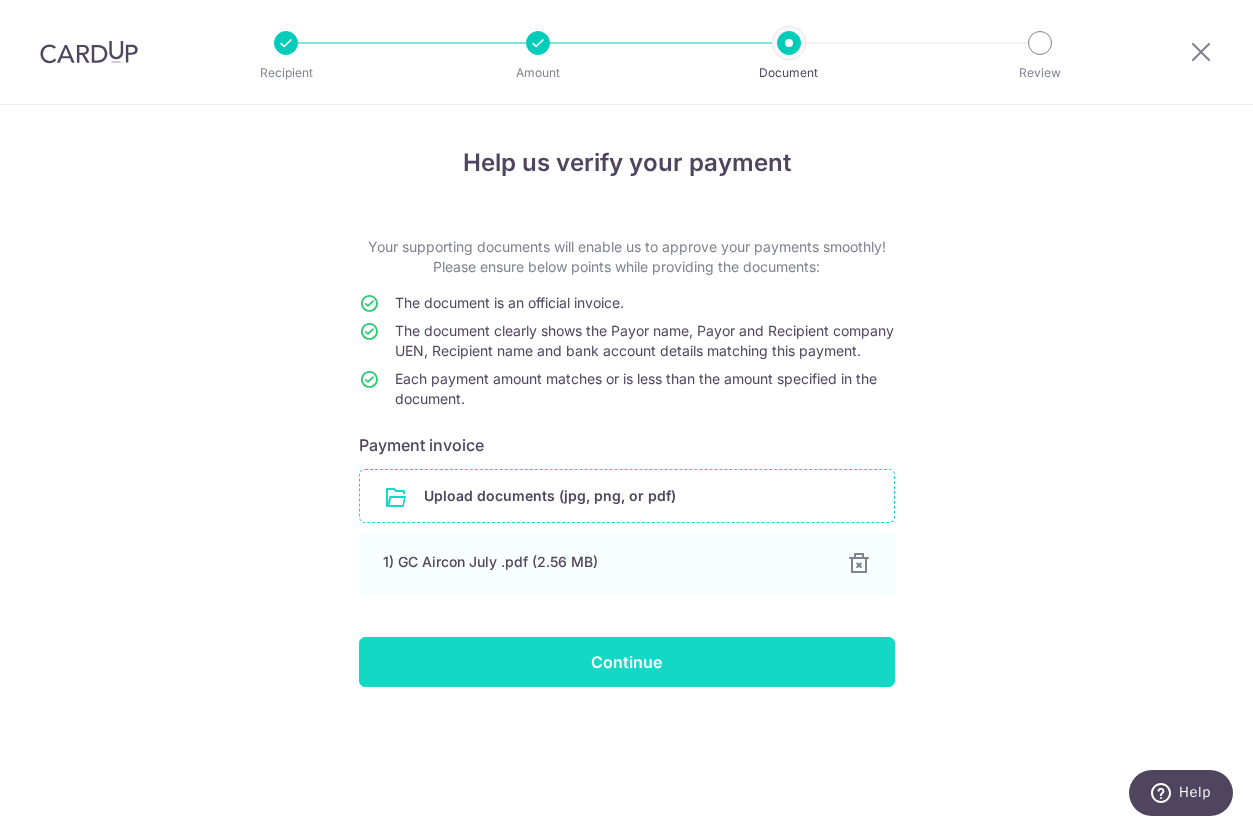 click on "Continue" at bounding box center [627, 662] 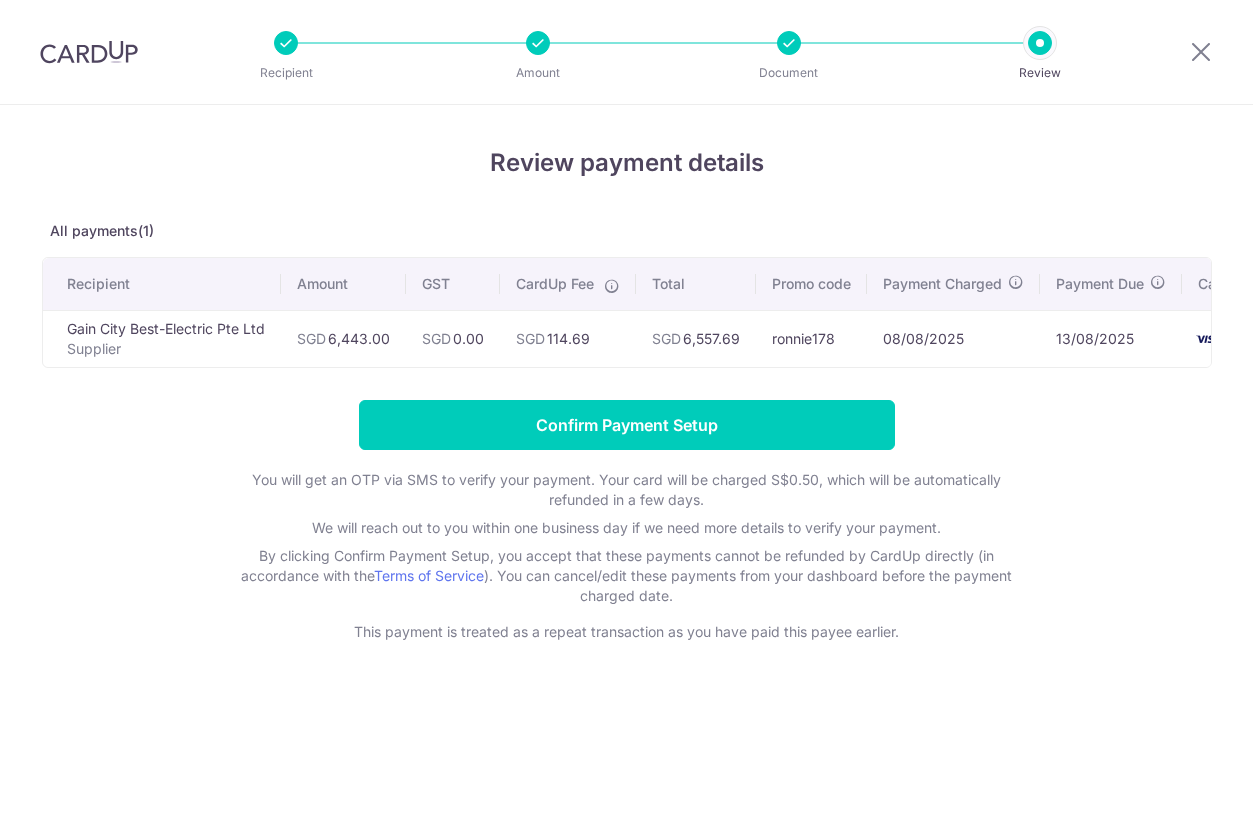 scroll, scrollTop: 0, scrollLeft: 0, axis: both 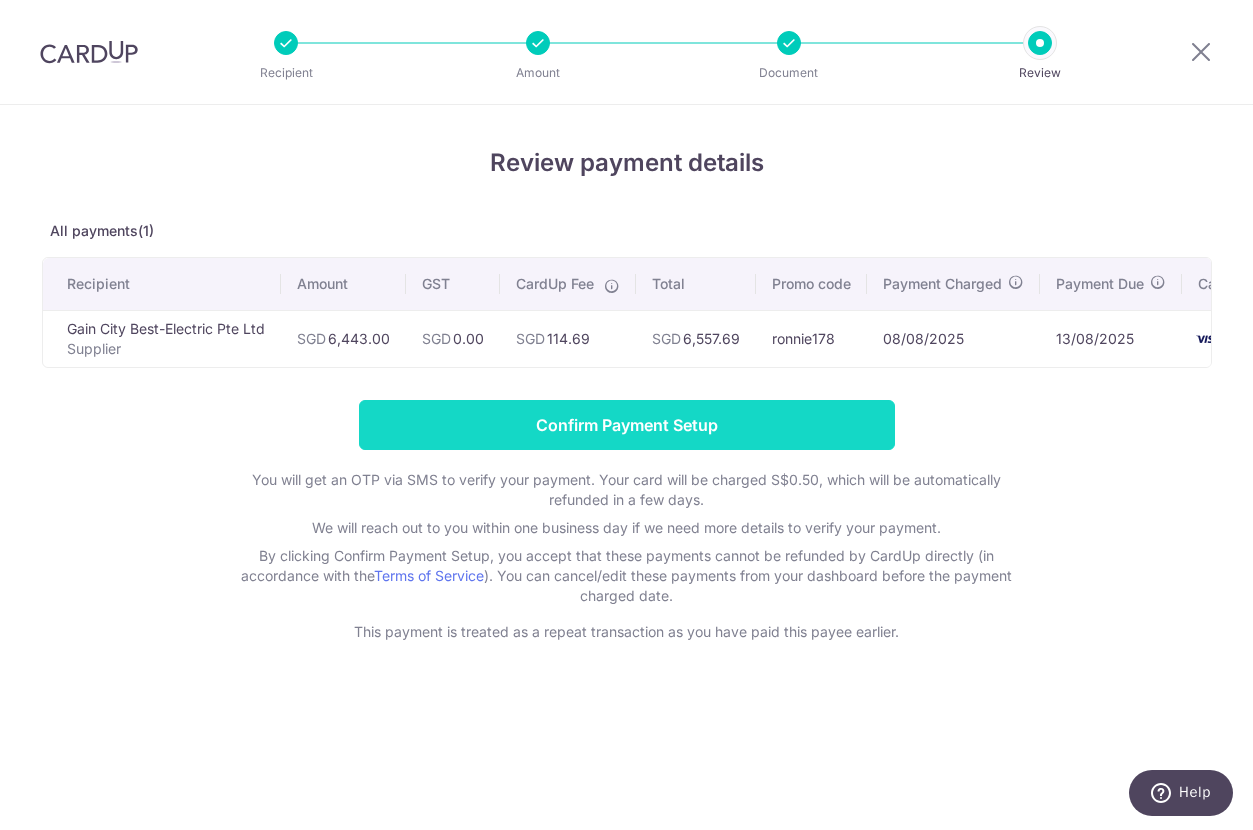 click on "Confirm Payment Setup" at bounding box center [627, 425] 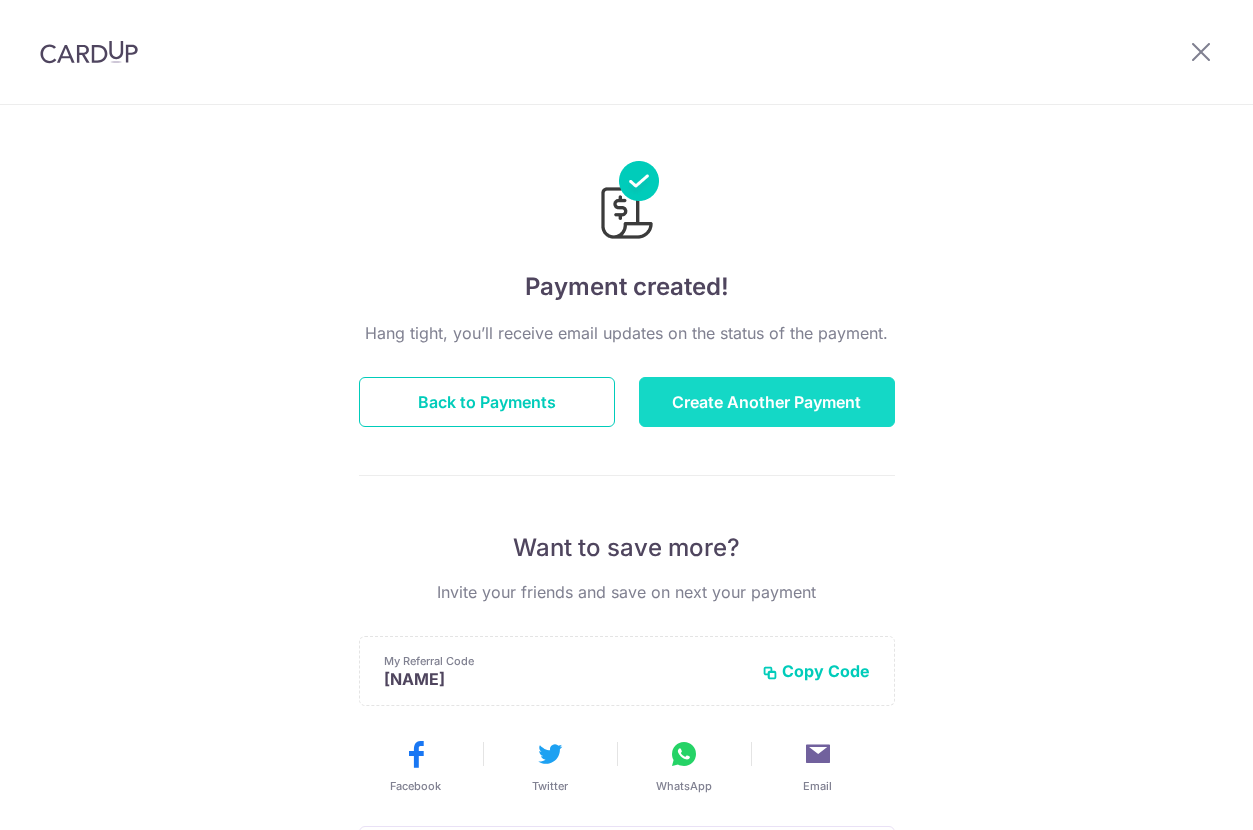 scroll, scrollTop: 0, scrollLeft: 0, axis: both 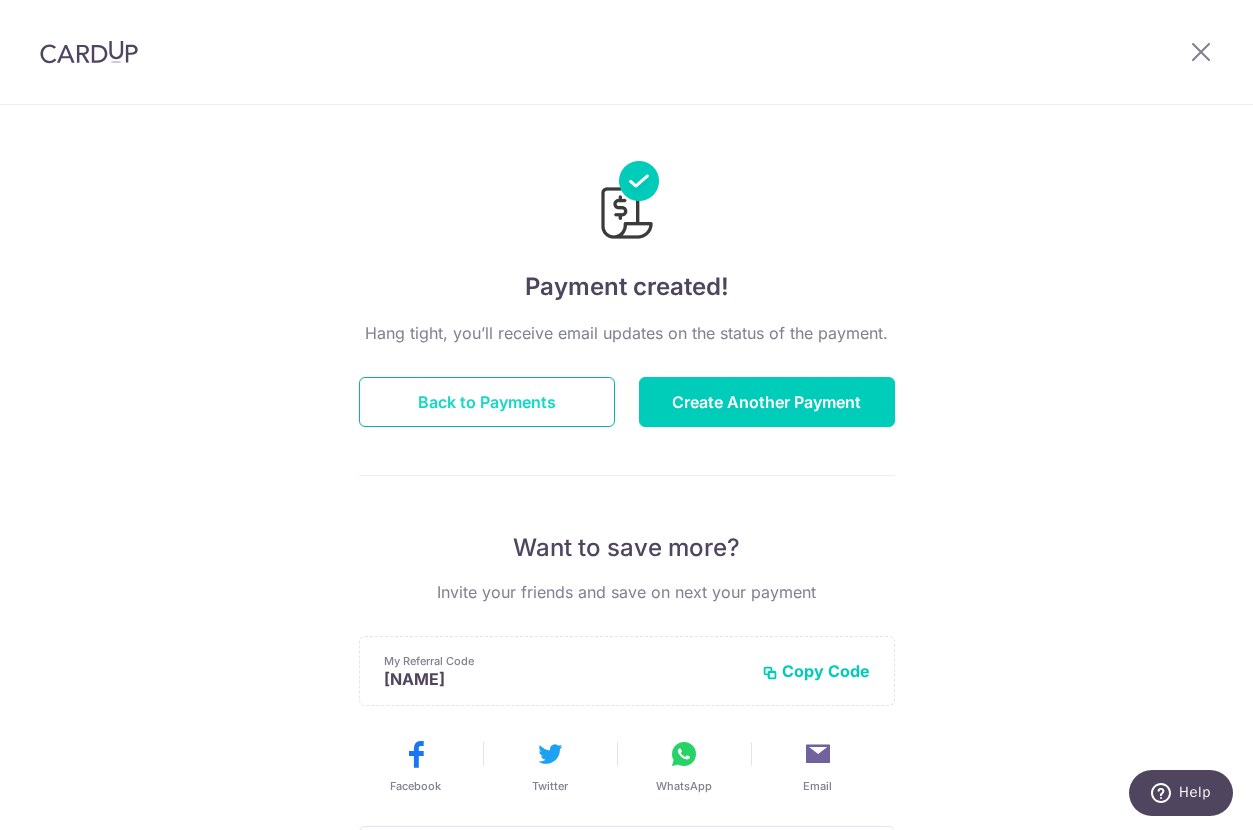click on "Back to Payments" at bounding box center [487, 402] 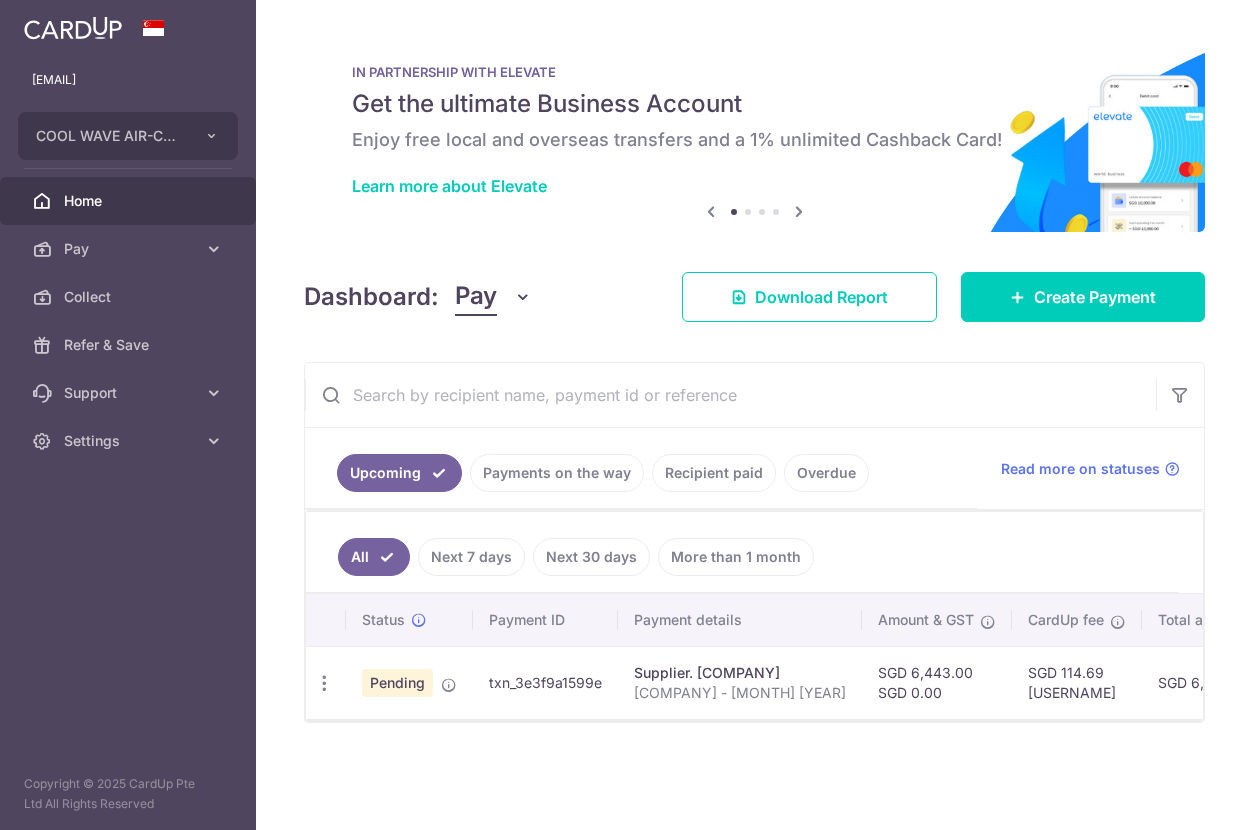 scroll, scrollTop: 0, scrollLeft: 0, axis: both 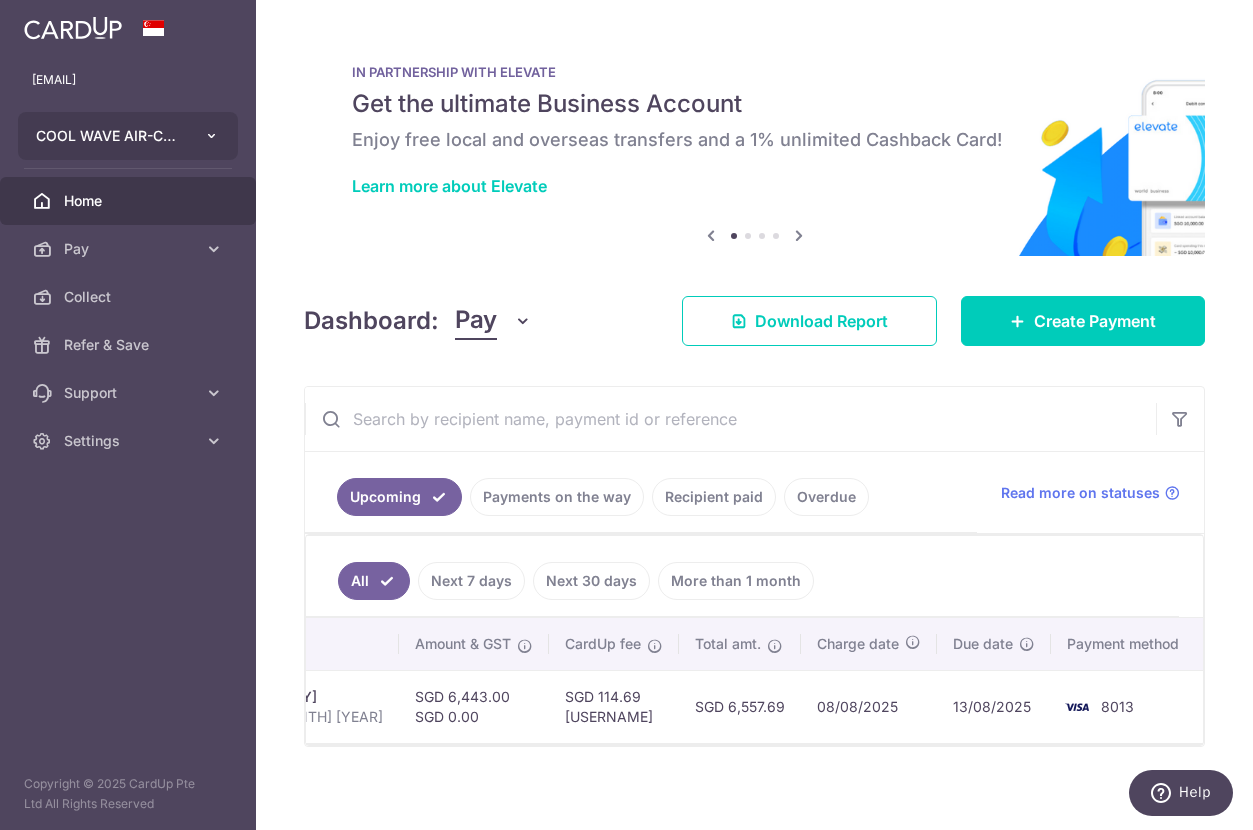 click on "COOL WAVE AIR-CONDITIONER AND ELECTRICAL TRADING" at bounding box center (128, 136) 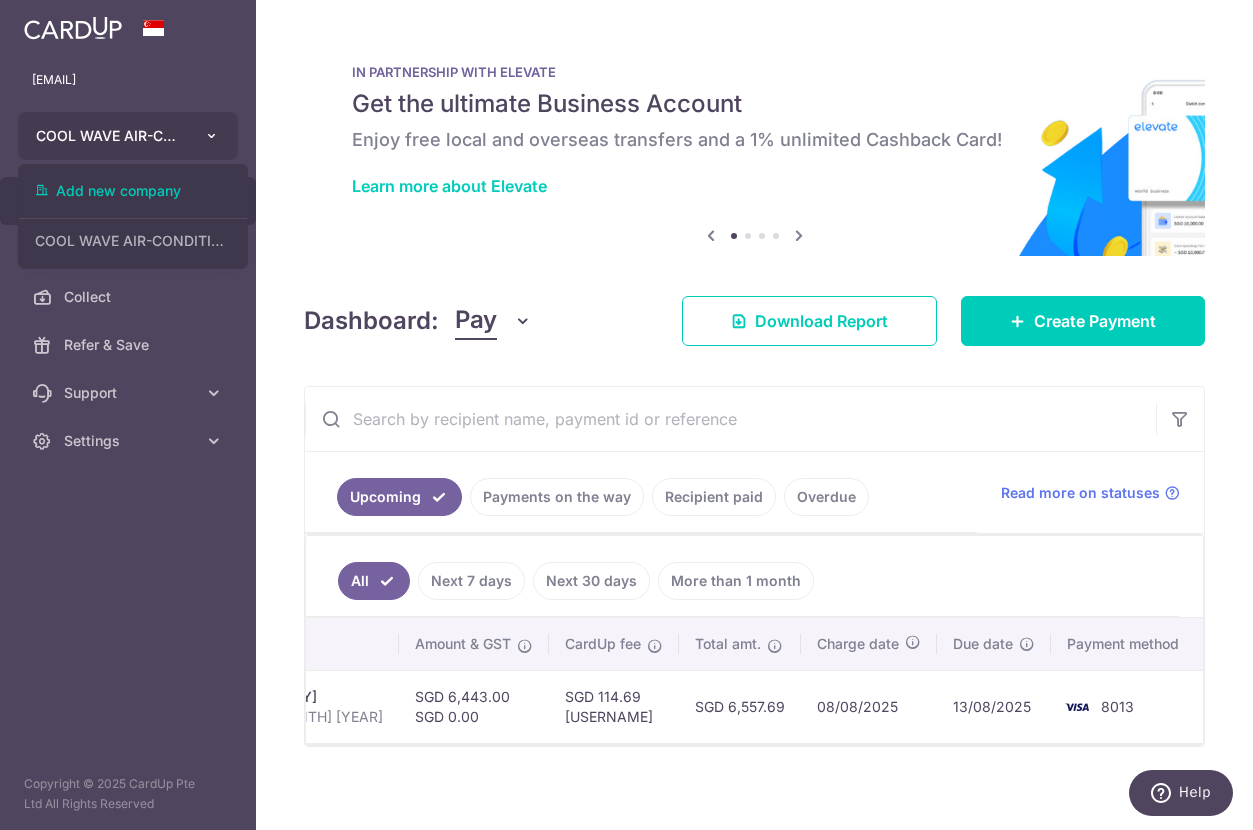 click on "COOL WAVE AIR-CONDITIONER AND ELECTRICAL TRADING" at bounding box center [128, 136] 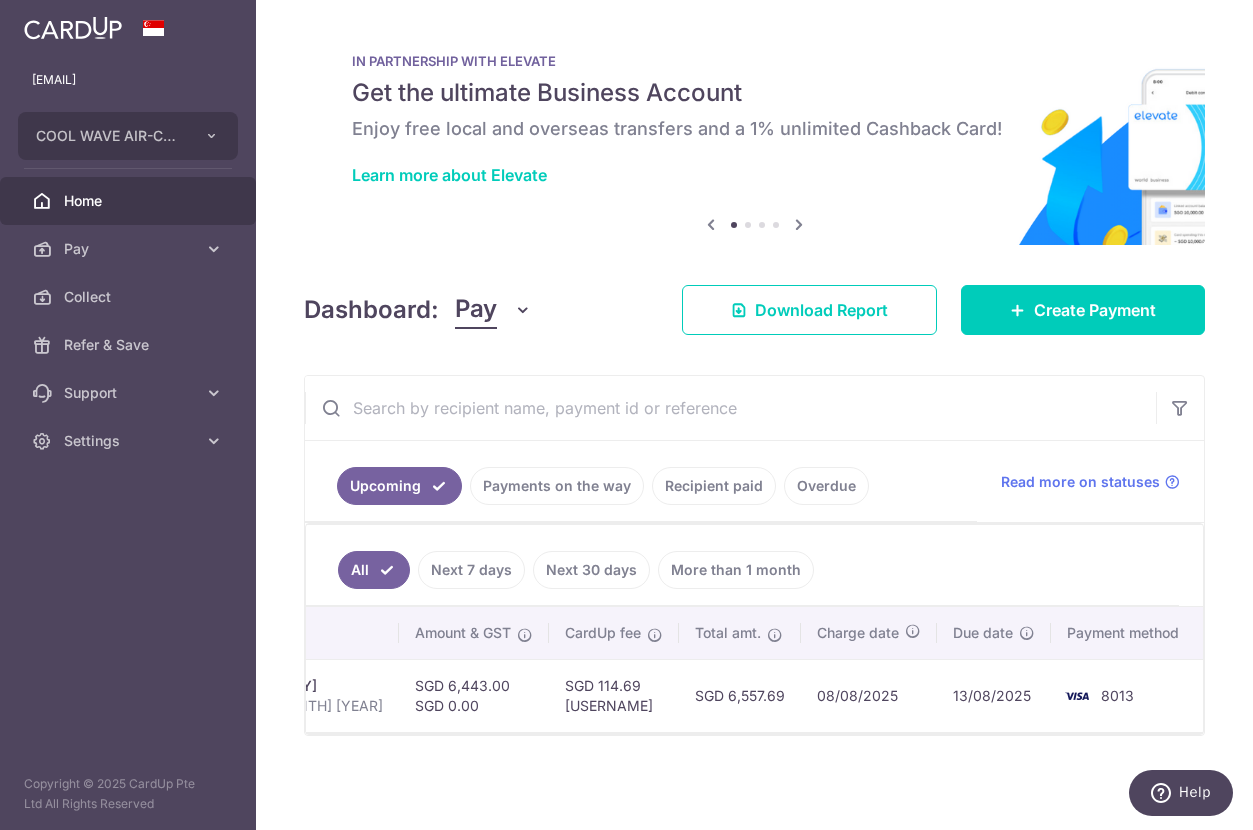 scroll, scrollTop: 21, scrollLeft: 0, axis: vertical 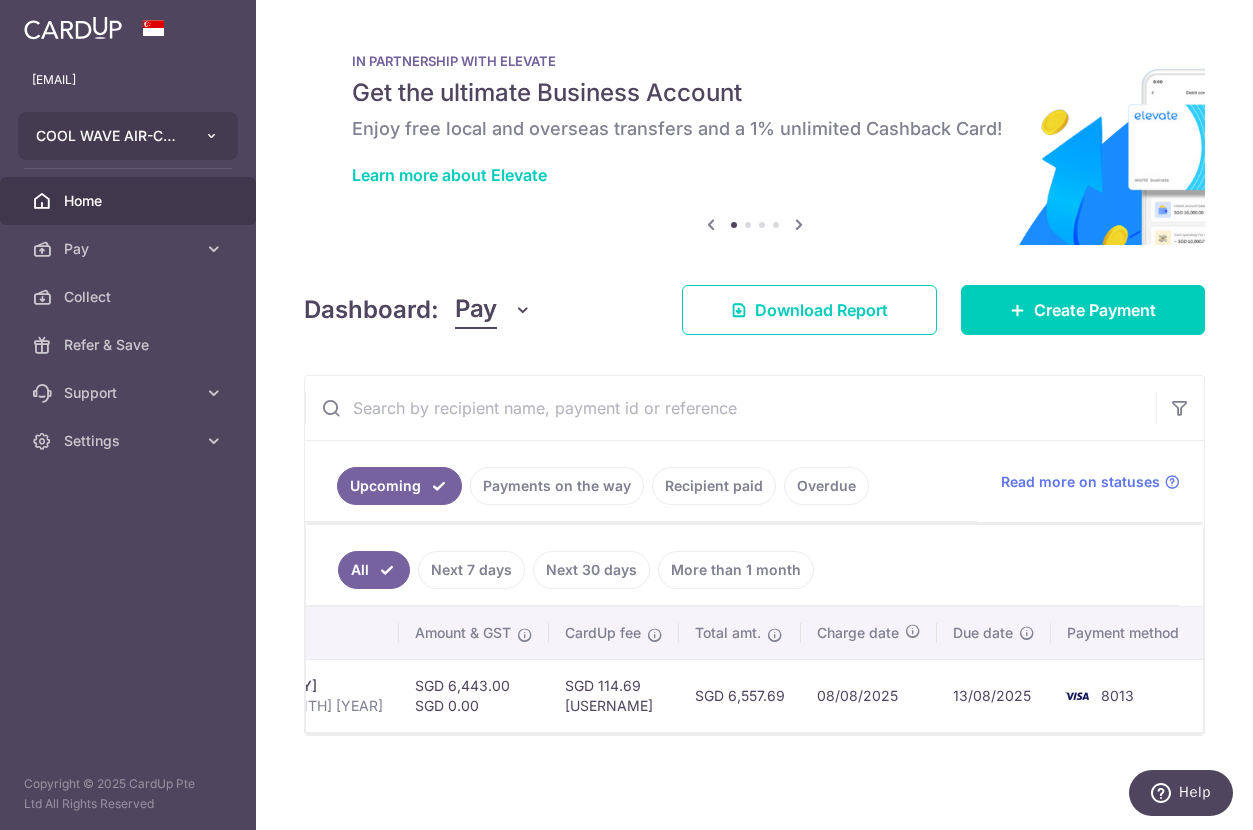 click at bounding box center (212, 136) 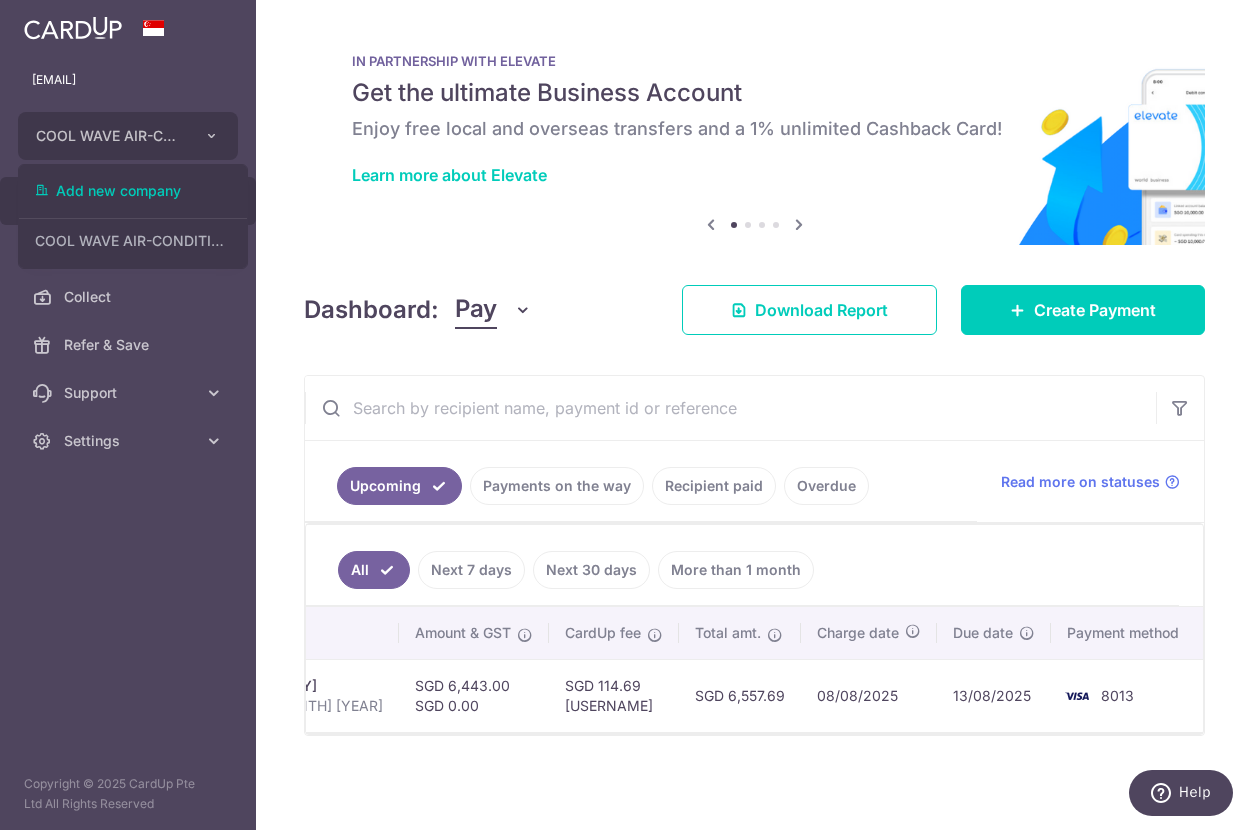 click on "IN PARTNERSHIP WITH ELEVATE
Get the ultimate Business Account
Enjoy free local and overseas transfers and a 1% unlimited Cashback Card!
Learn more about Elevate" at bounding box center [754, 121] 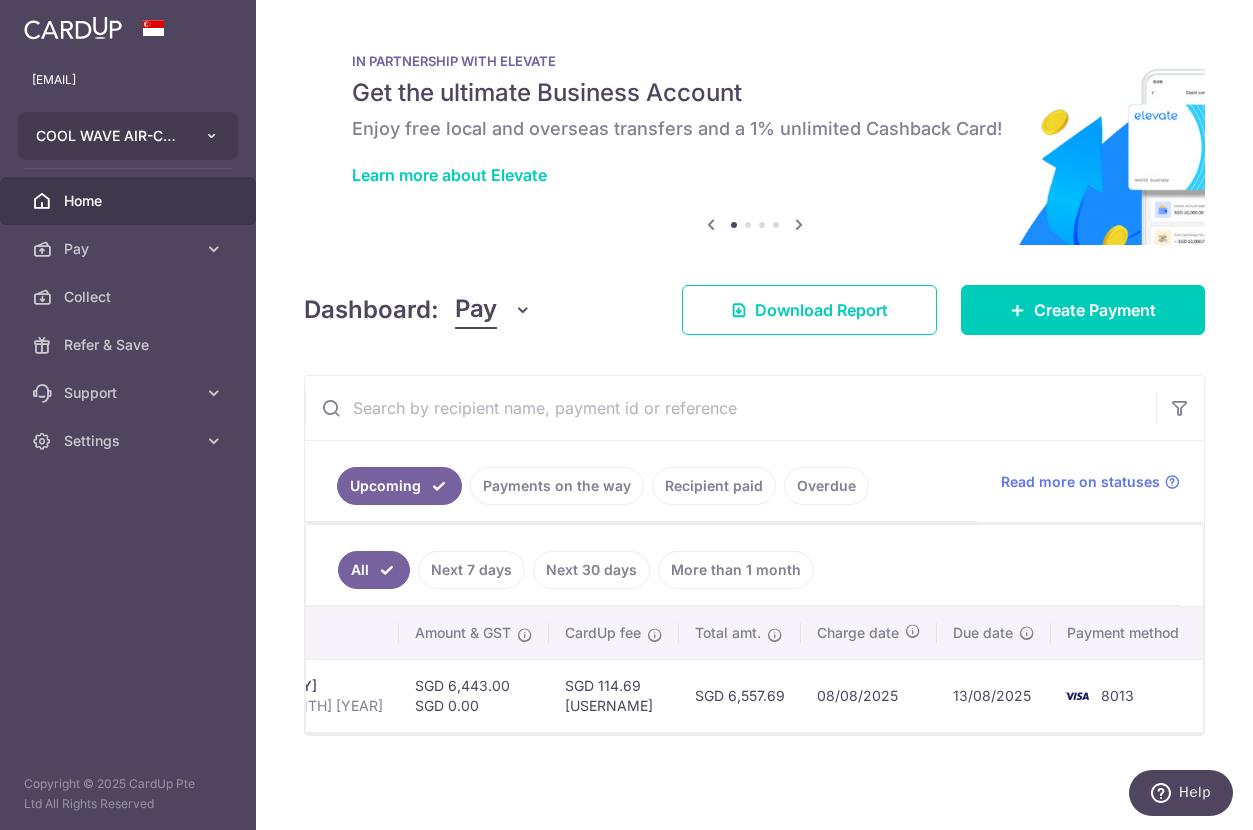 click on "COOL WAVE AIR-CONDITIONER AND ELECTRICAL TRADING" at bounding box center [128, 136] 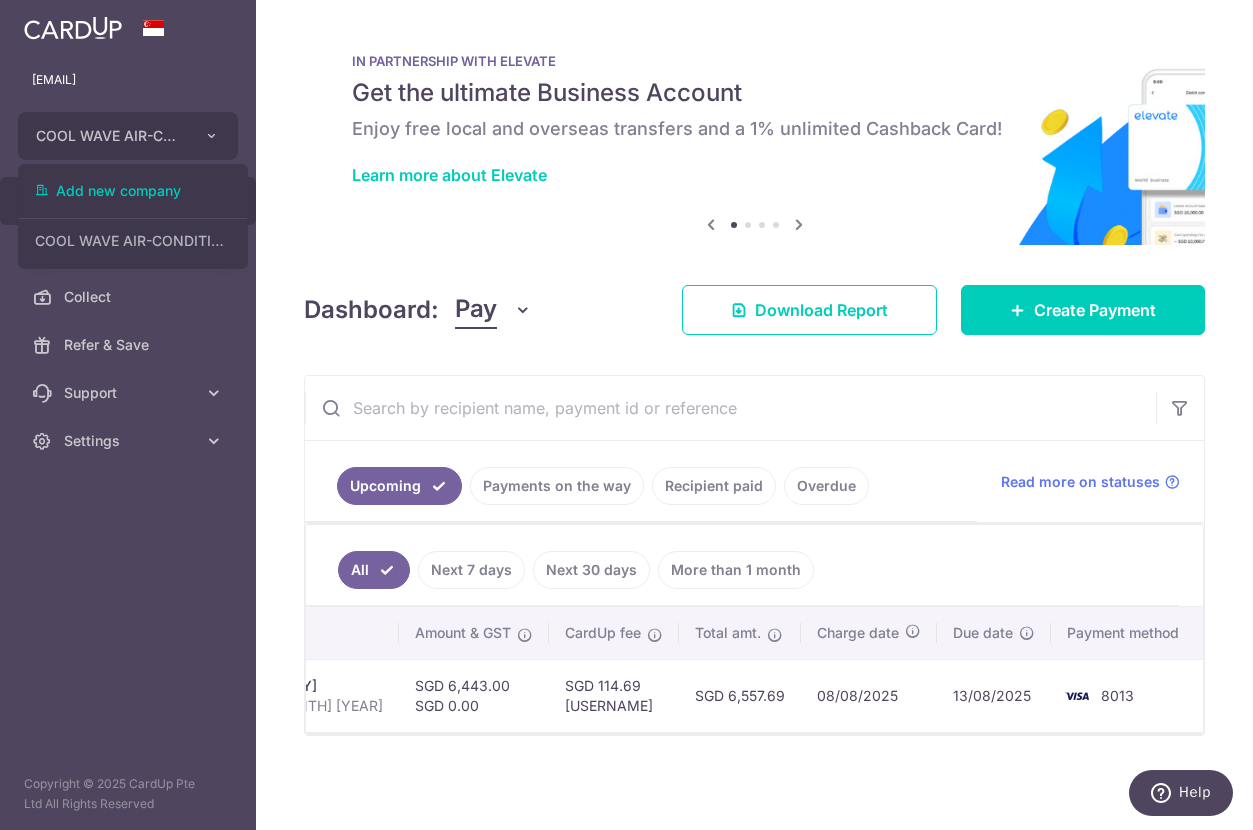 click on "×
Pause Schedule
Pause all future payments in this series
Pause just this one payment
By clicking below, you confirm you are pausing this payment to   on  . Payments can be unpaused at anytime prior to payment taken date.
Confirm
Cancel Schedule
Cancel all future payments in this series
Cancel just this one payment
Confirm
Approve Payment
Recipient Bank Details" at bounding box center [754, 415] 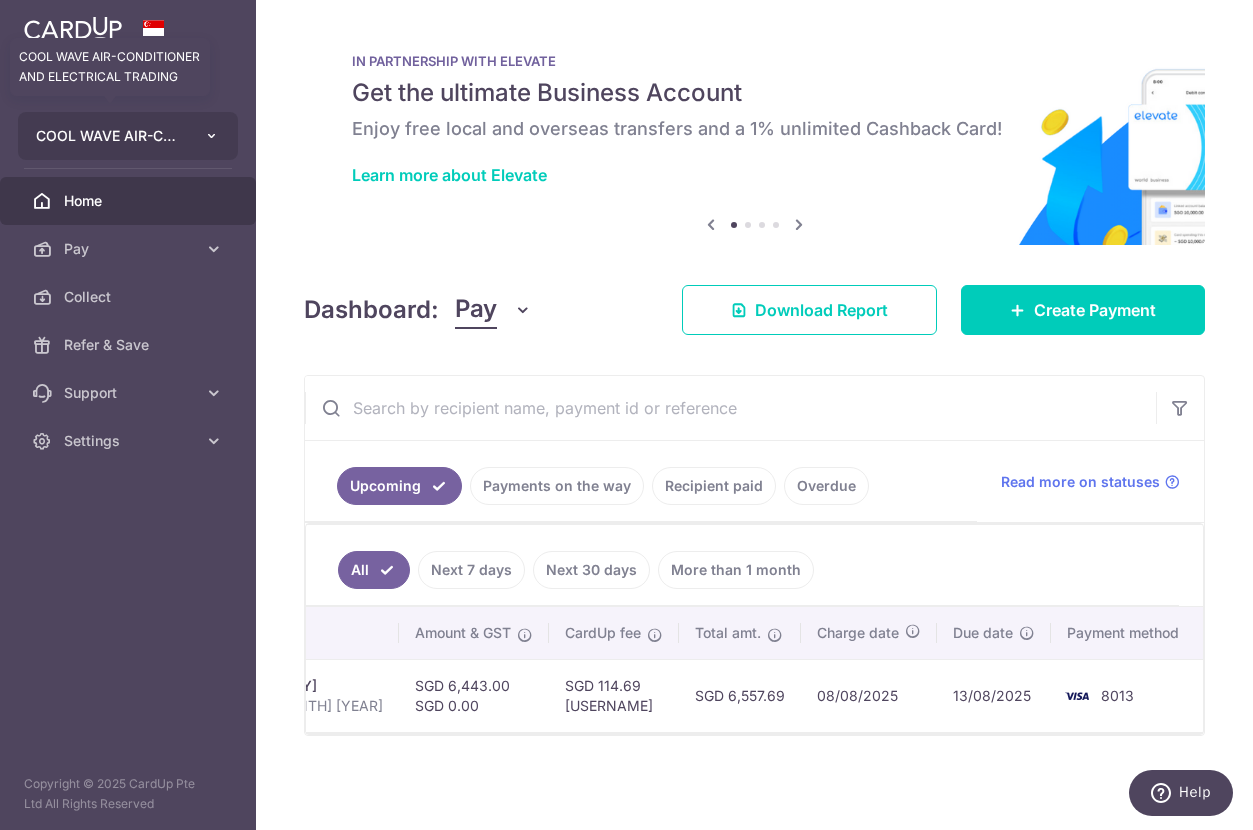 click on "COOL WAVE AIR-CONDITIONER AND ELECTRICAL TRADING" at bounding box center (110, 136) 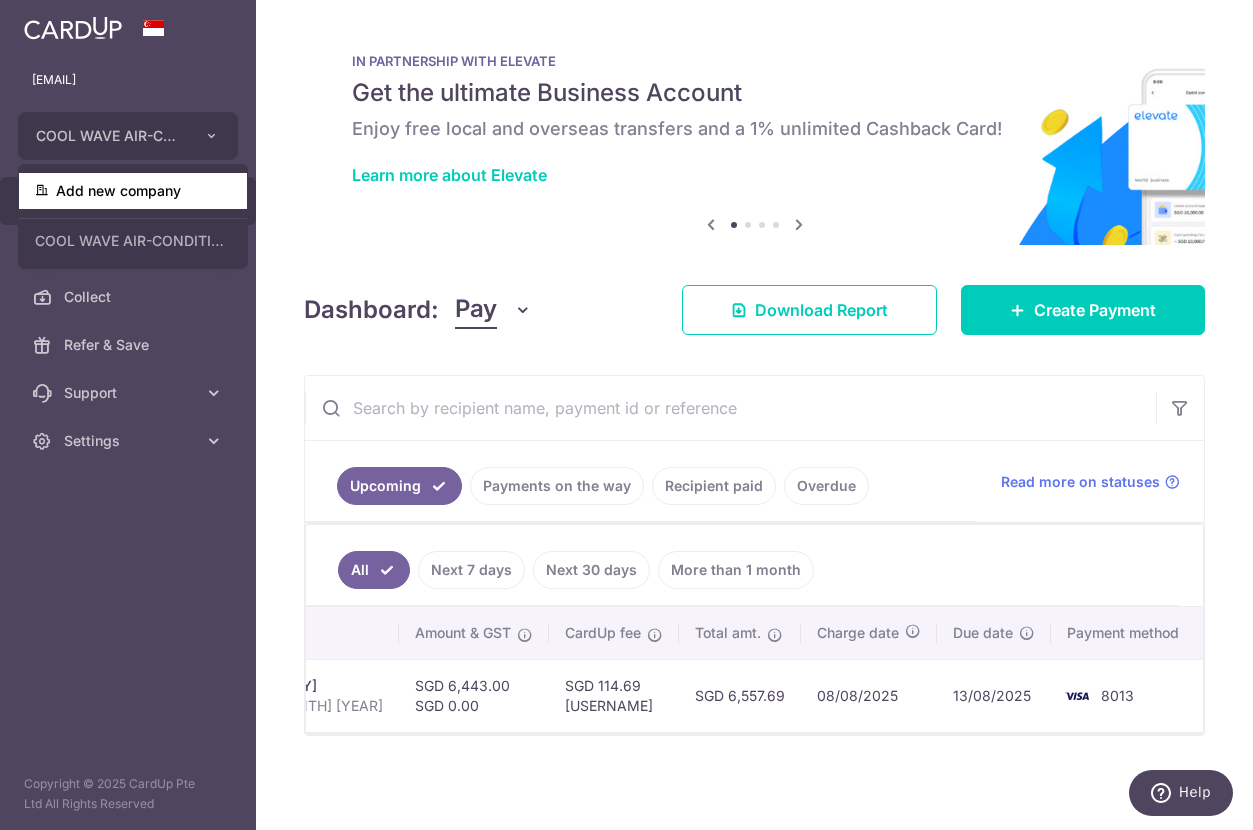 click on "Add new company" at bounding box center (133, 191) 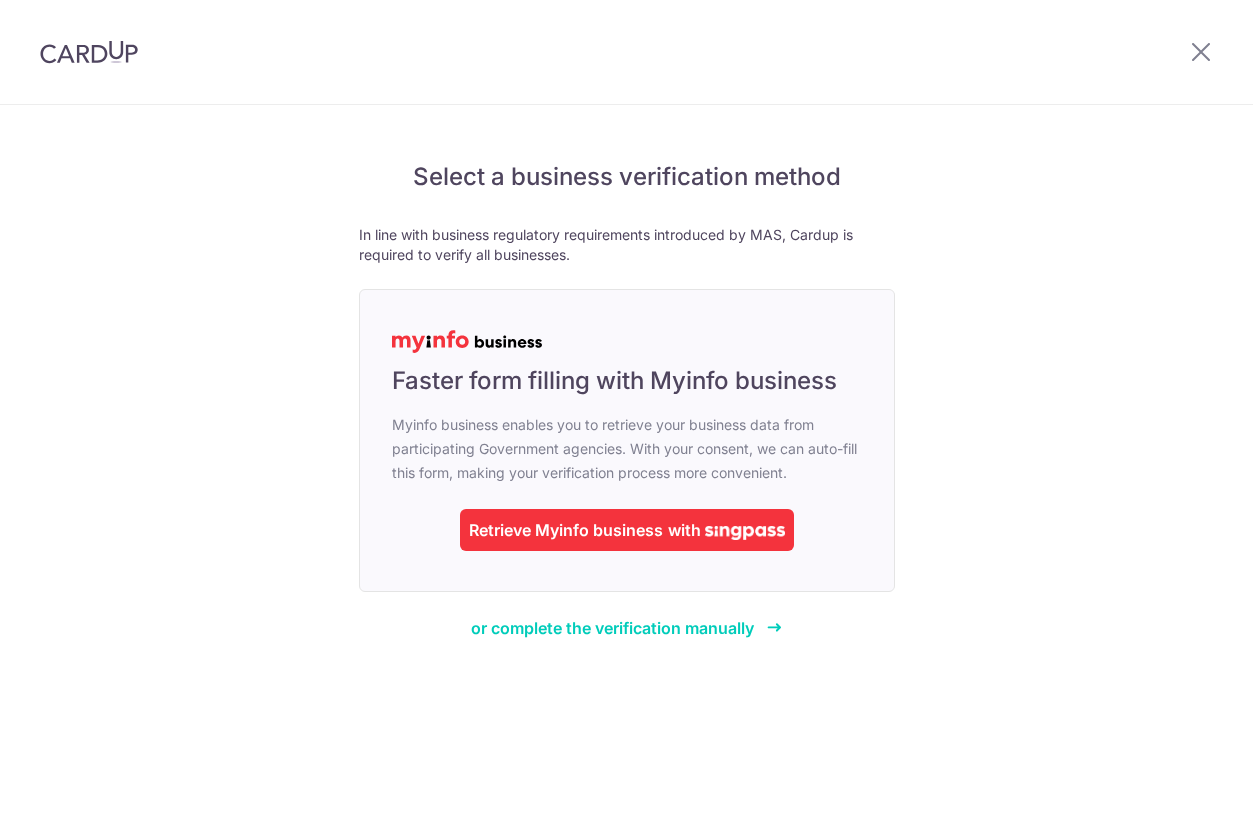 scroll, scrollTop: 0, scrollLeft: 0, axis: both 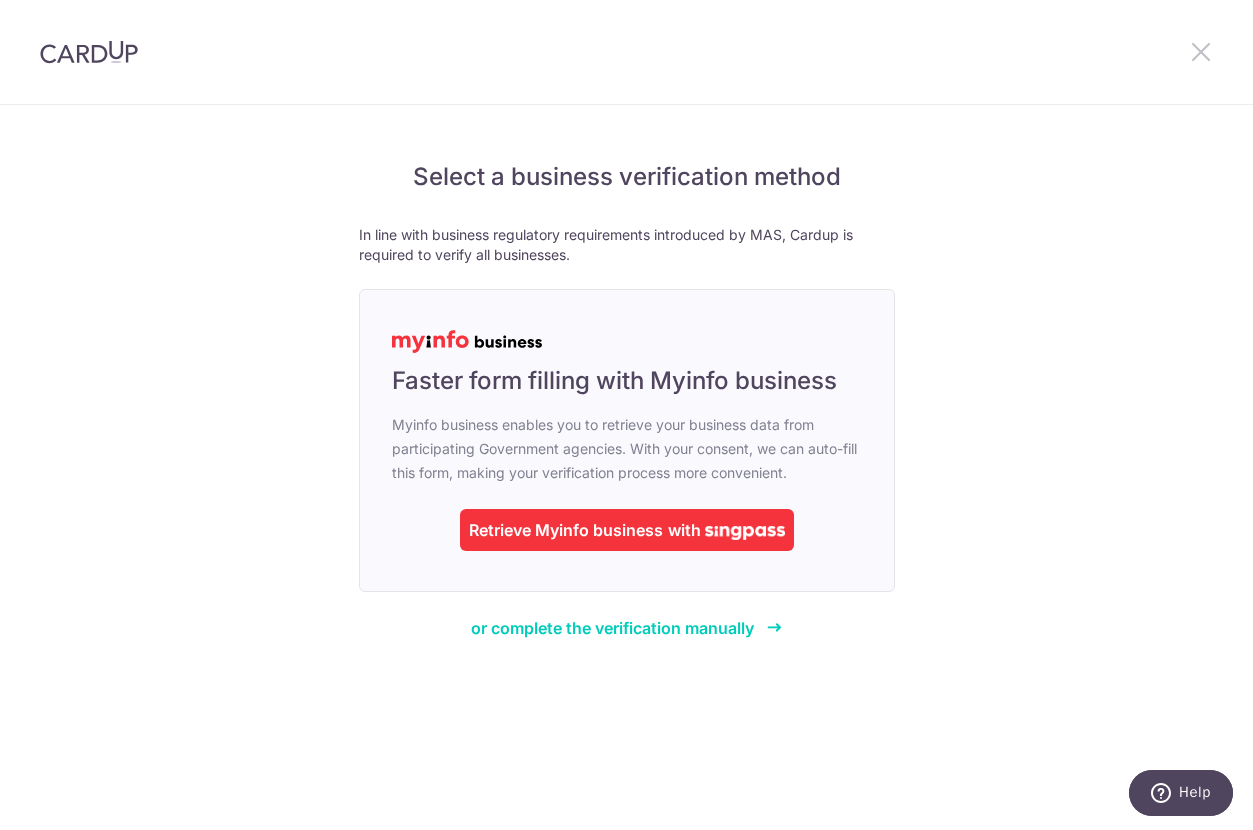 click at bounding box center [1201, 51] 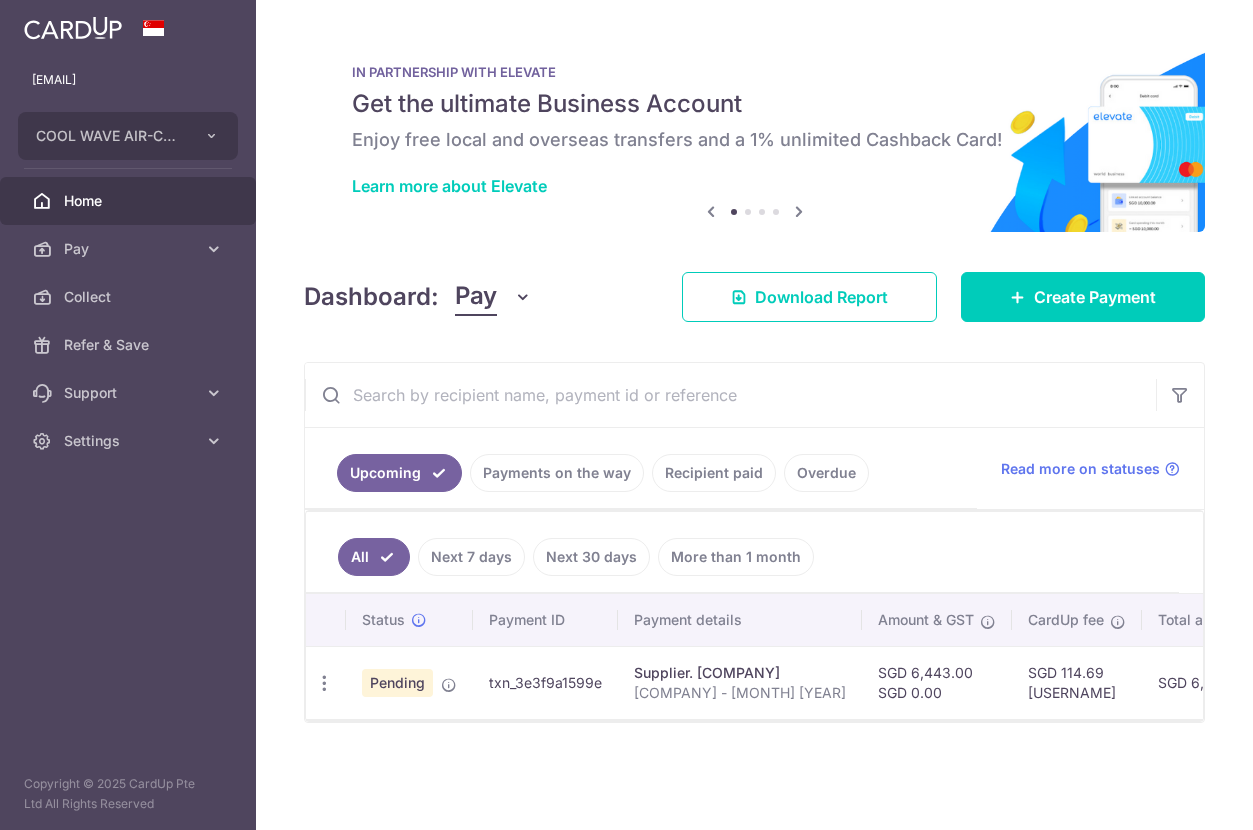 scroll, scrollTop: 0, scrollLeft: 0, axis: both 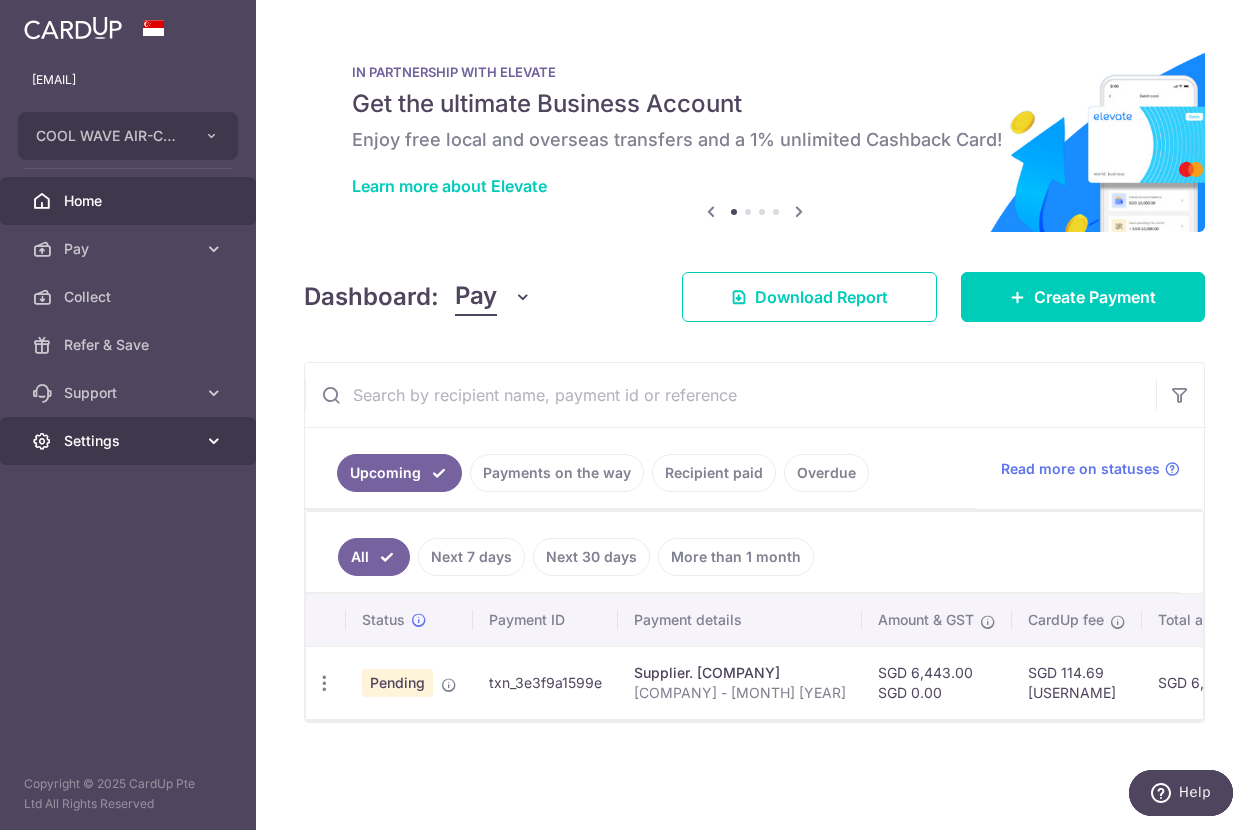 click on "Settings" at bounding box center (128, 441) 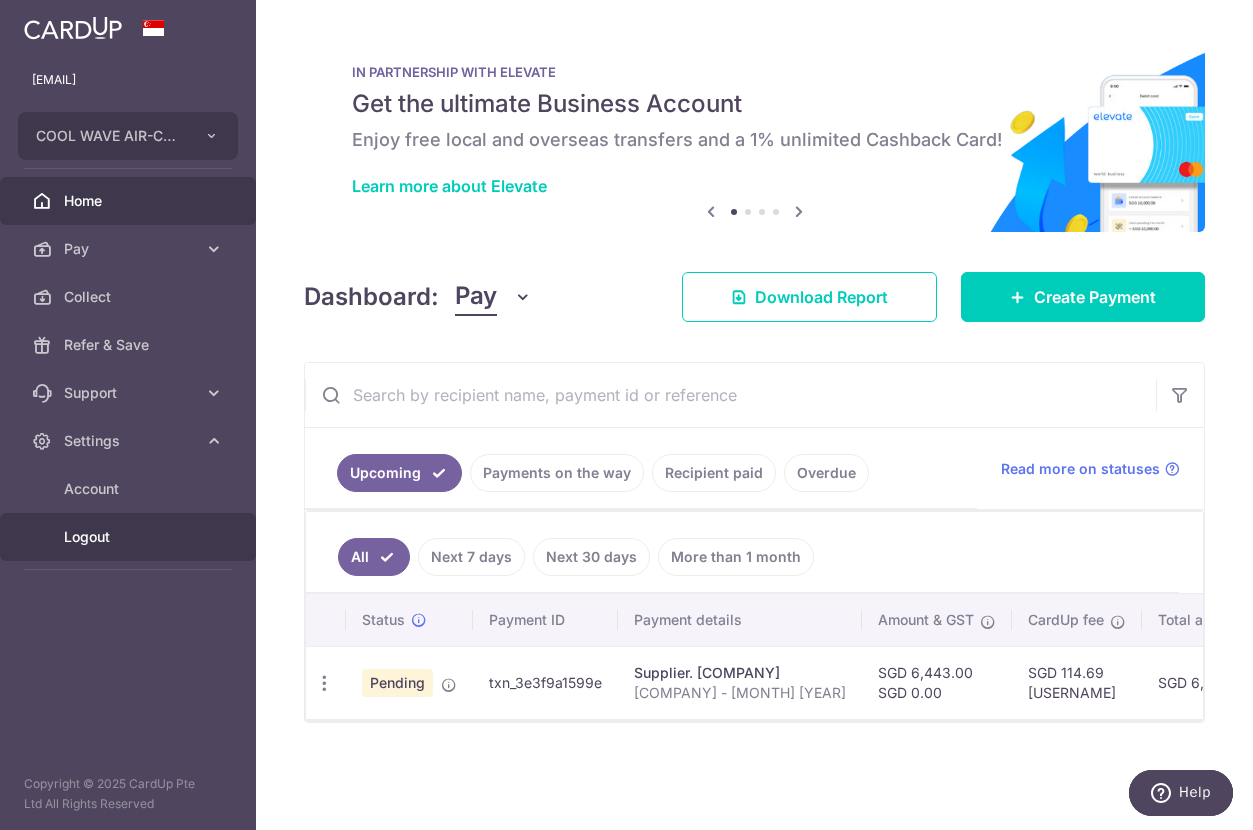 click on "Logout" at bounding box center (130, 537) 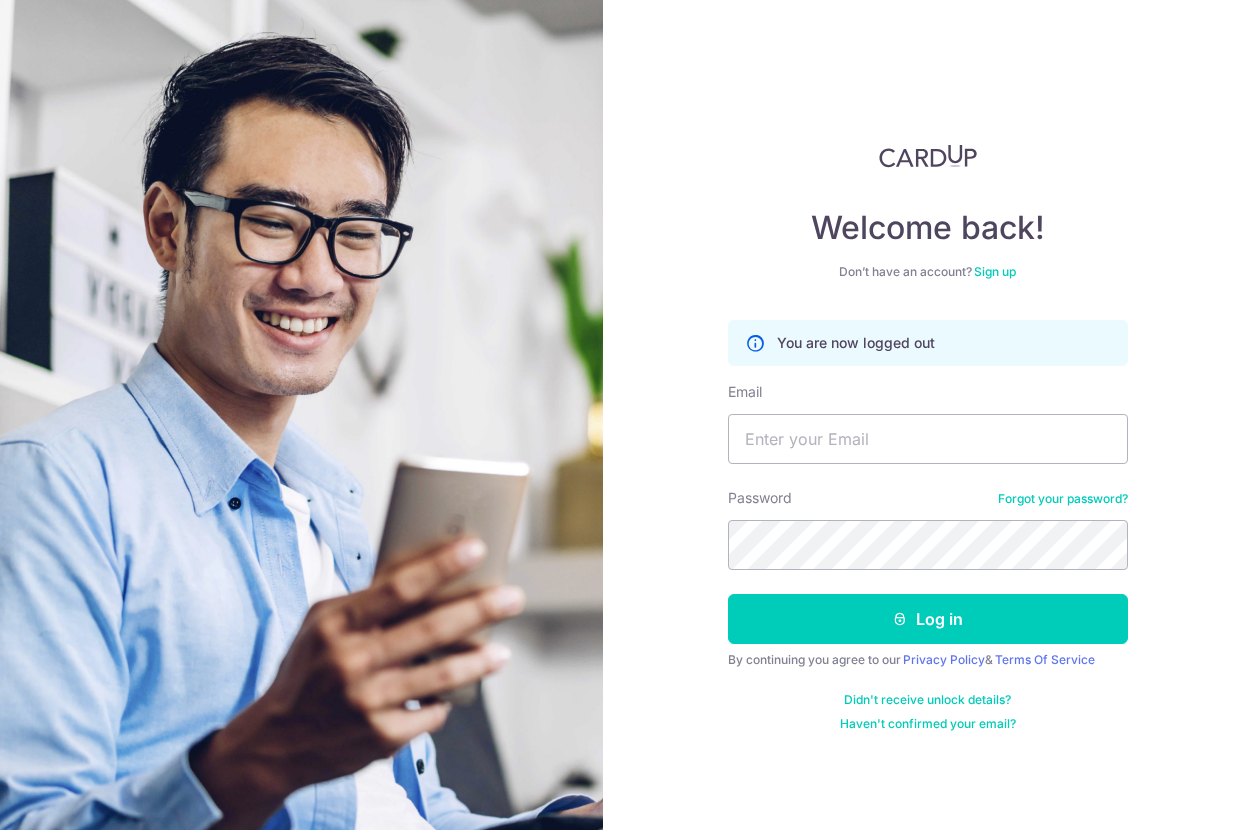 scroll, scrollTop: 0, scrollLeft: 0, axis: both 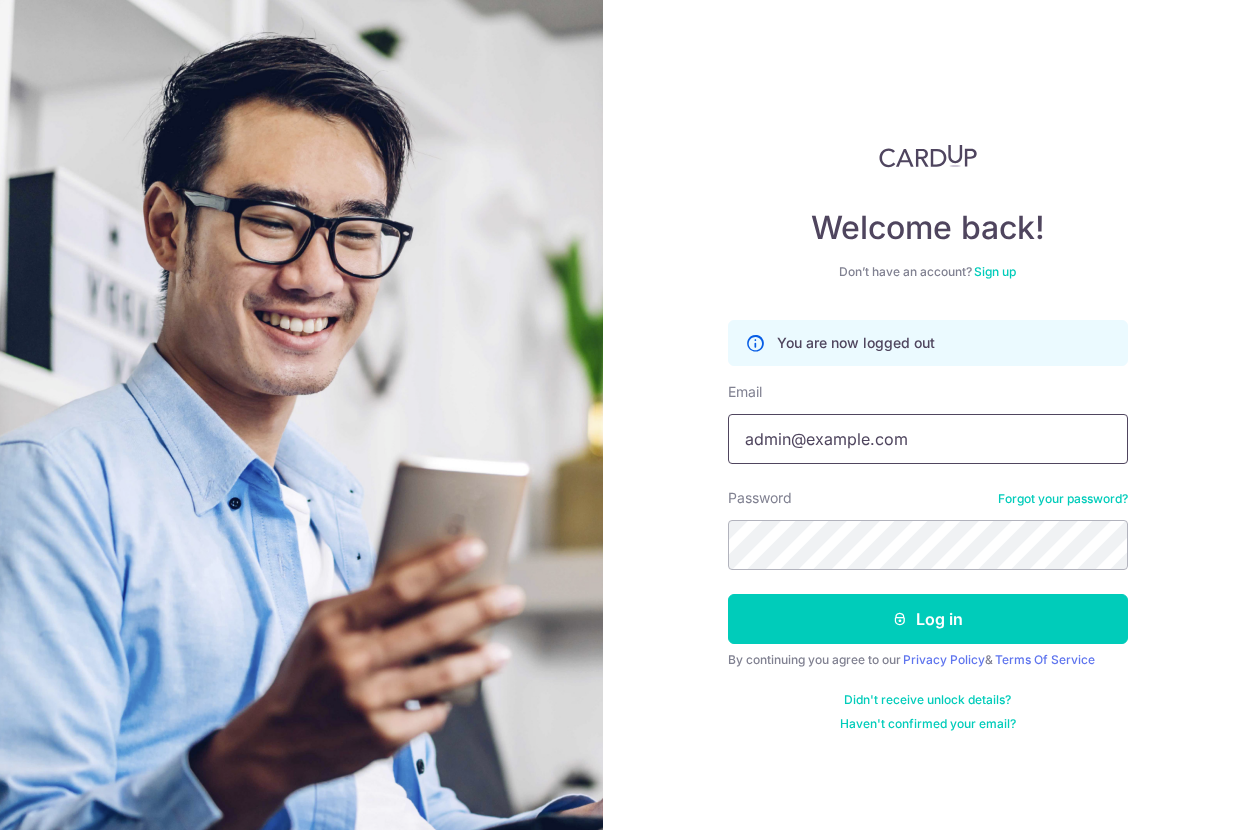 drag, startPoint x: 0, startPoint y: 0, endPoint x: 914, endPoint y: 455, distance: 1020.99023 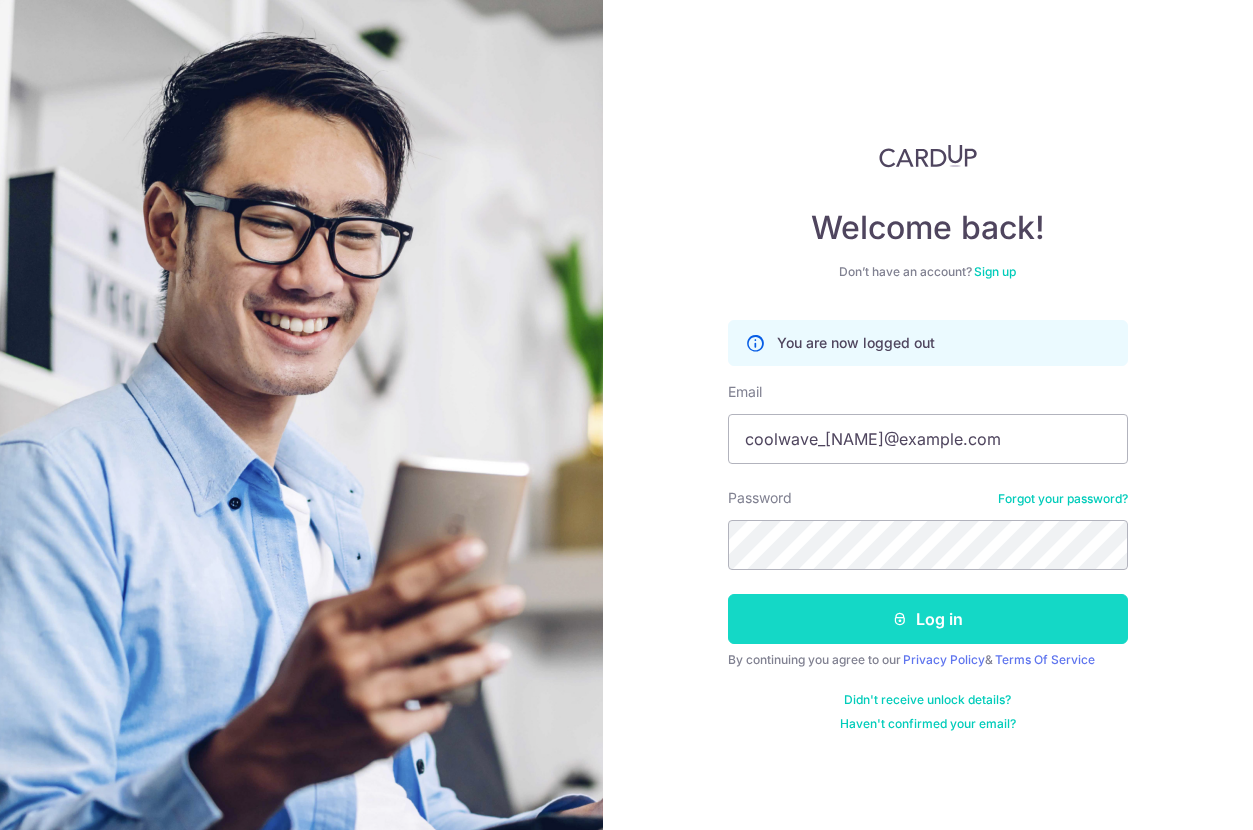 click on "Log in" at bounding box center [928, 619] 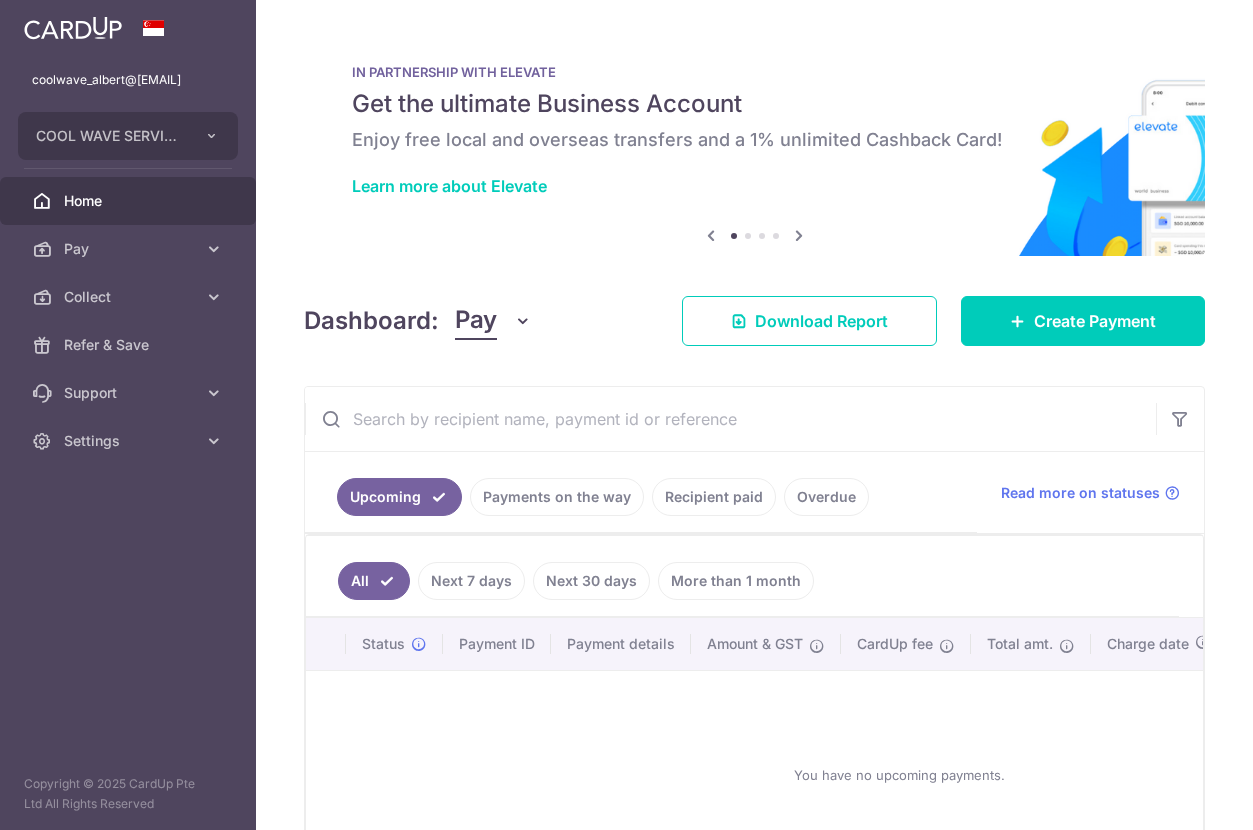 scroll, scrollTop: 0, scrollLeft: 0, axis: both 